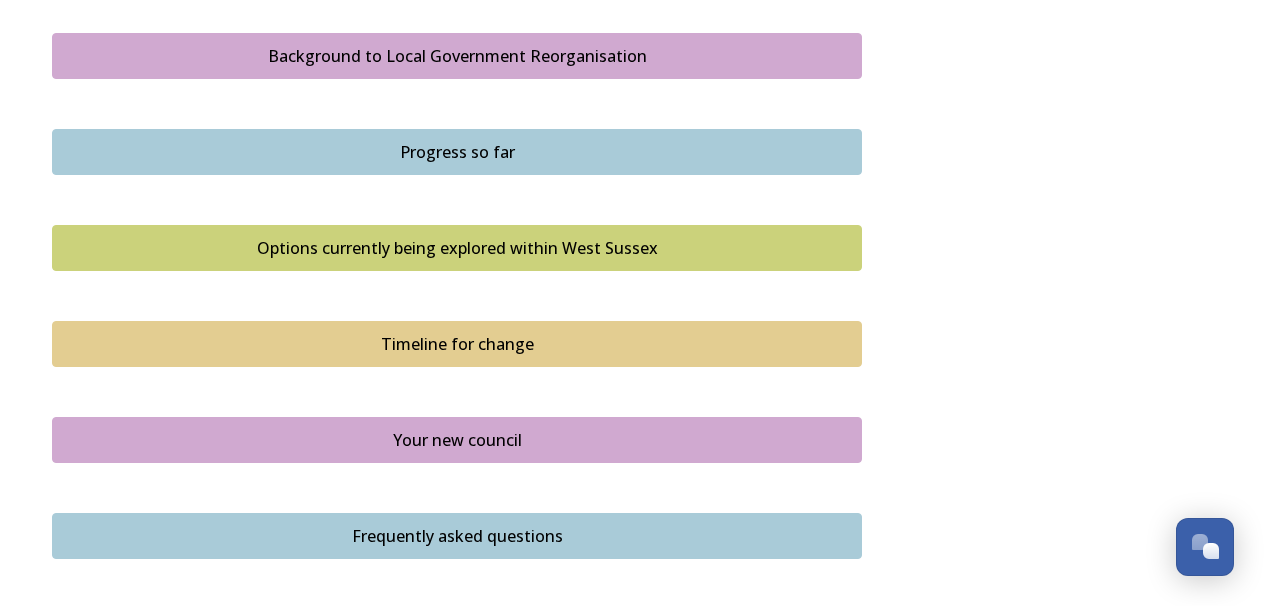 scroll, scrollTop: 1099, scrollLeft: 0, axis: vertical 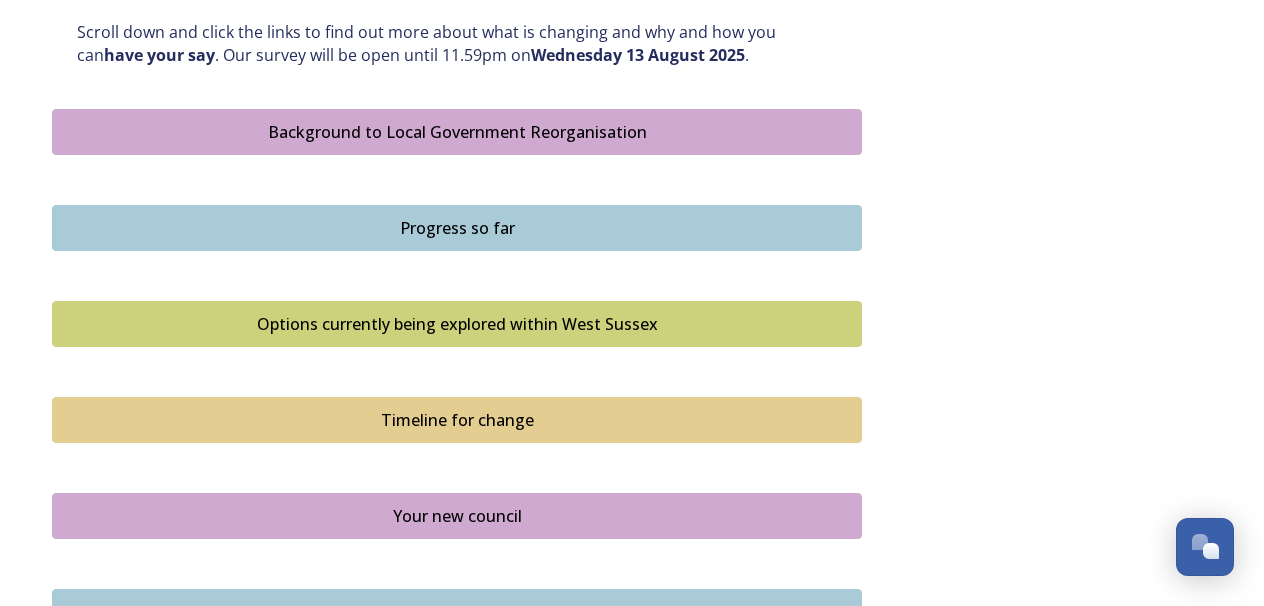 click on "Background to Local Government Reorganisation" at bounding box center (457, 132) 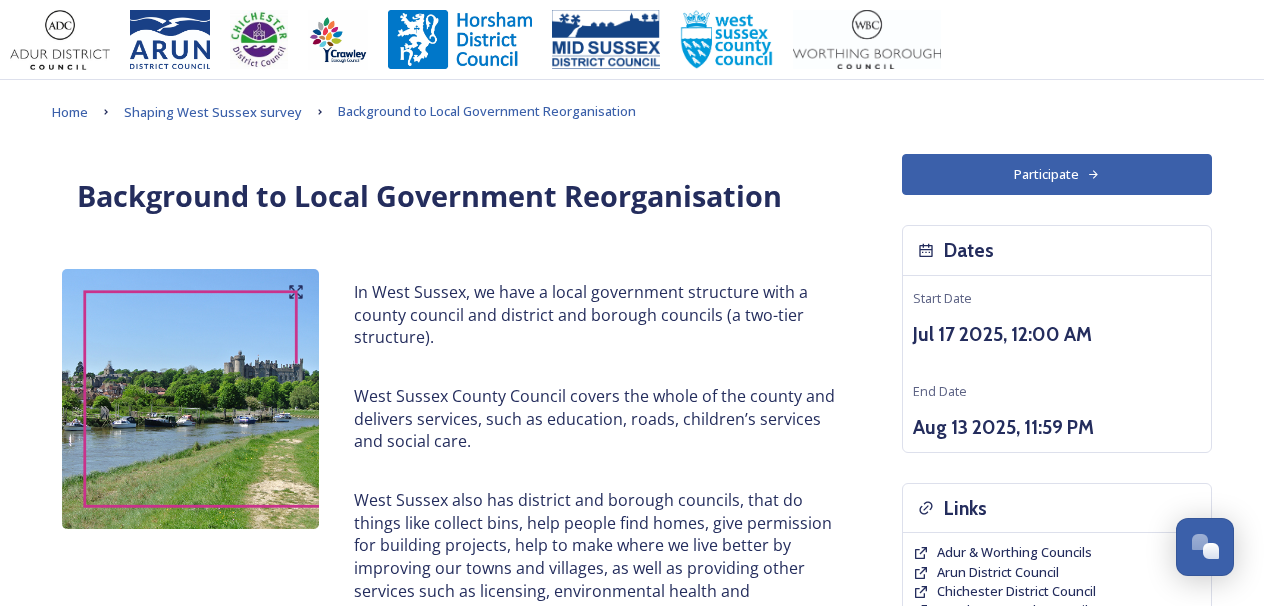 scroll, scrollTop: 0, scrollLeft: 0, axis: both 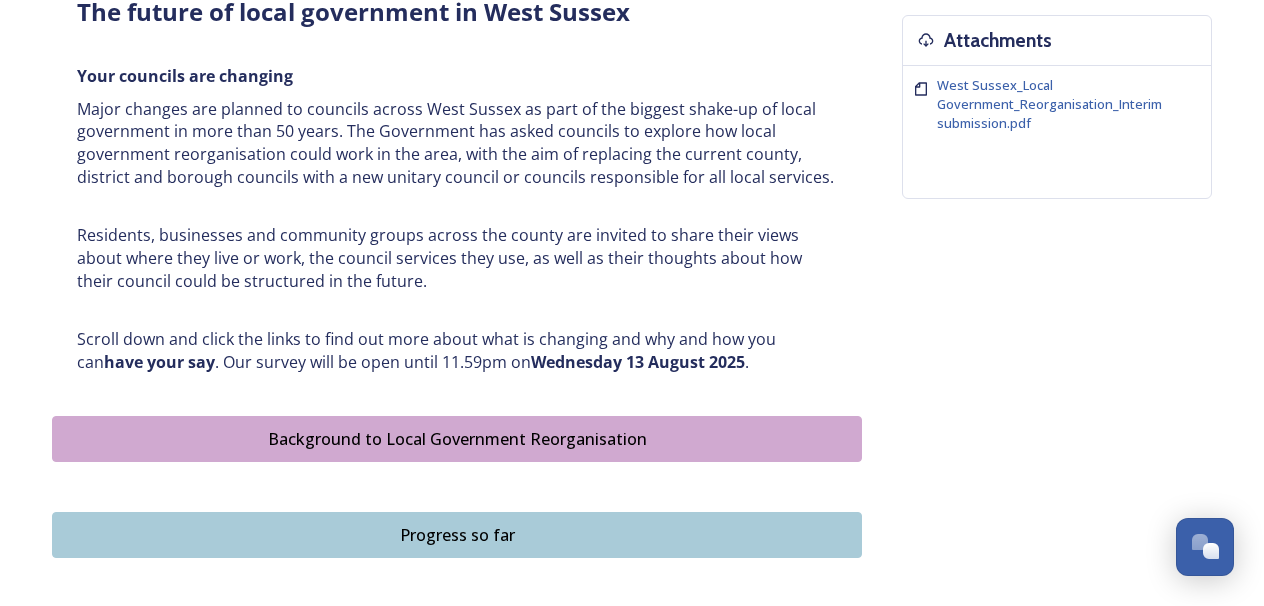 click on "Progress so far" at bounding box center (457, 535) 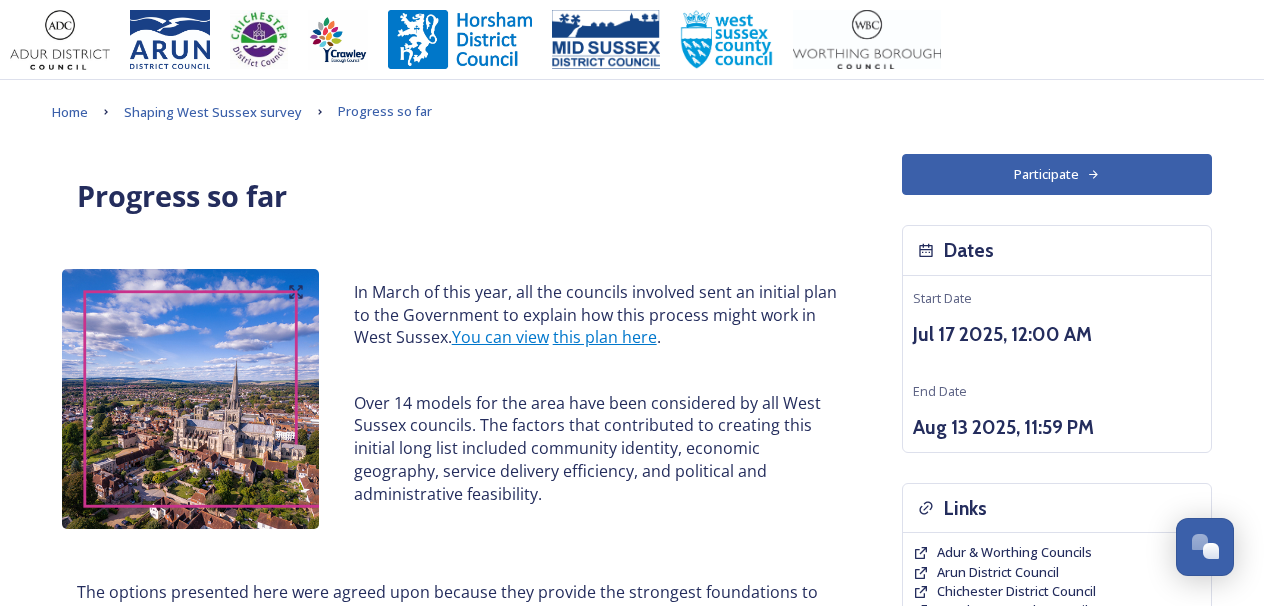 scroll, scrollTop: 0, scrollLeft: 0, axis: both 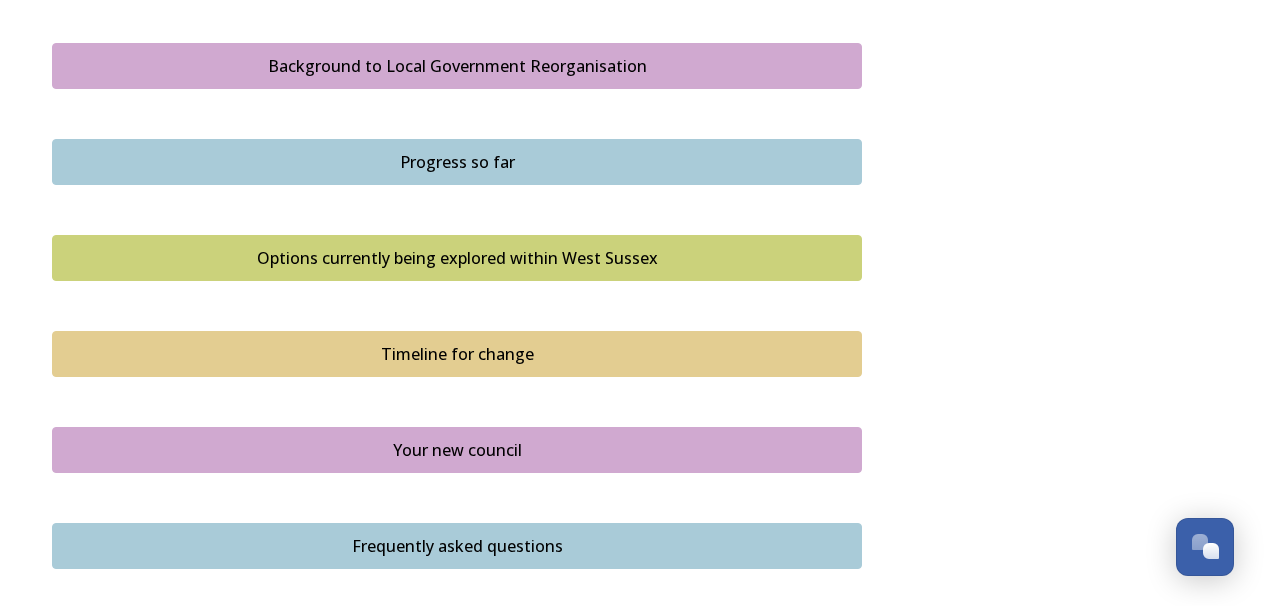 click on "Options currently being explored within West Sussex" at bounding box center [457, 258] 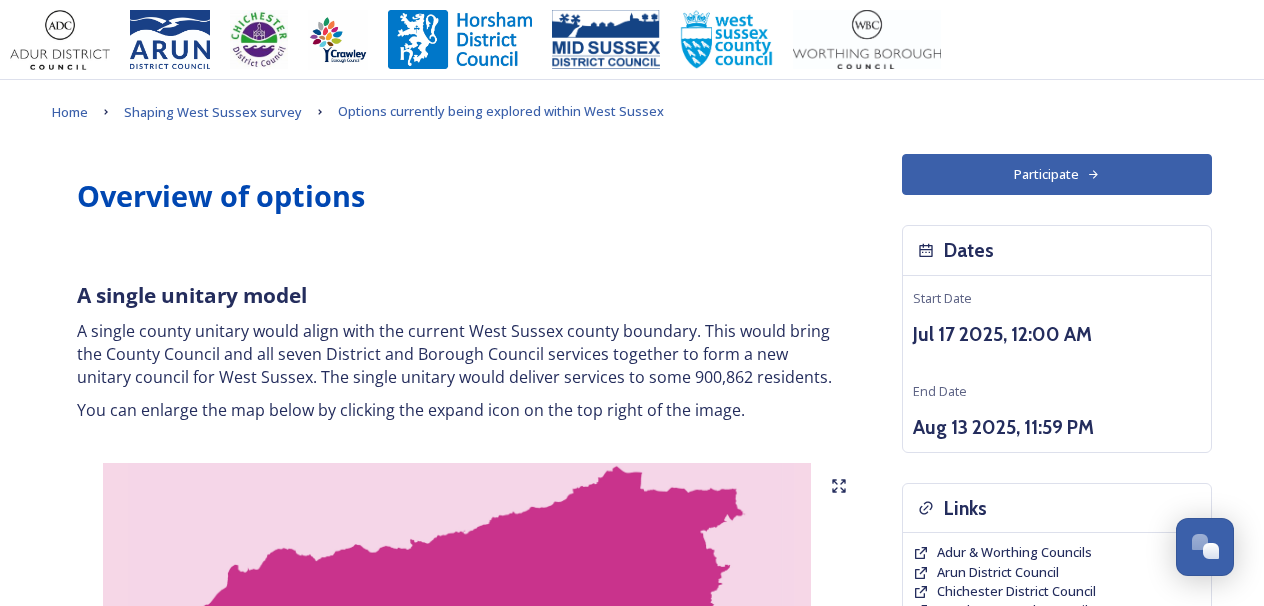 scroll, scrollTop: 0, scrollLeft: 0, axis: both 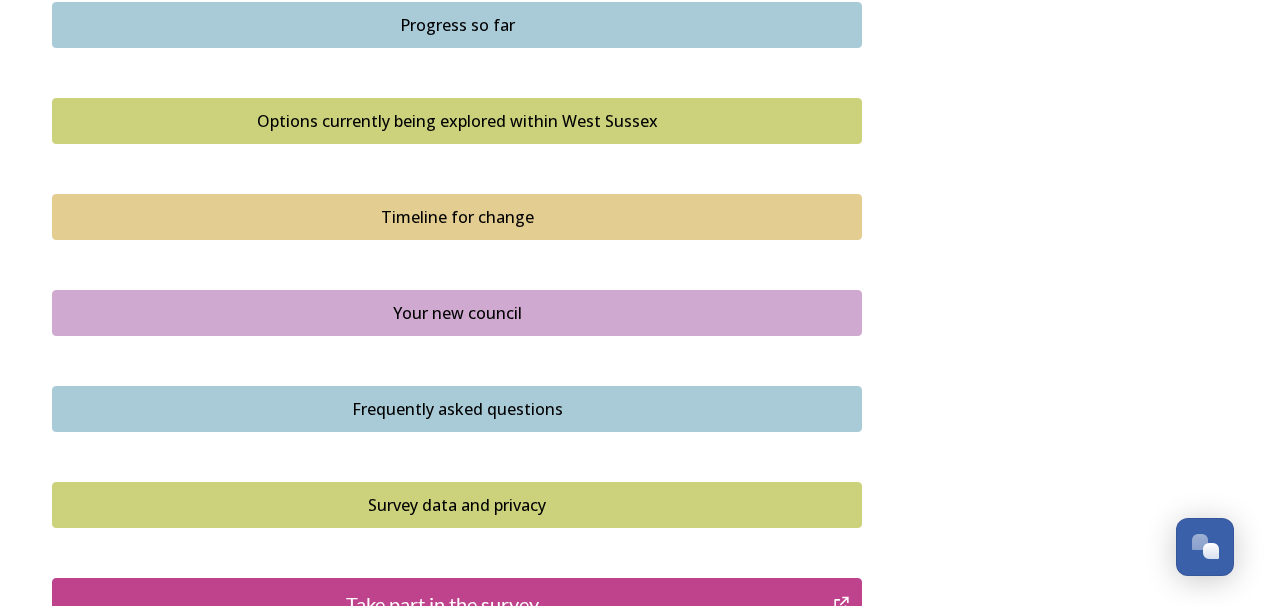 click on "Timeline for change" at bounding box center (457, 217) 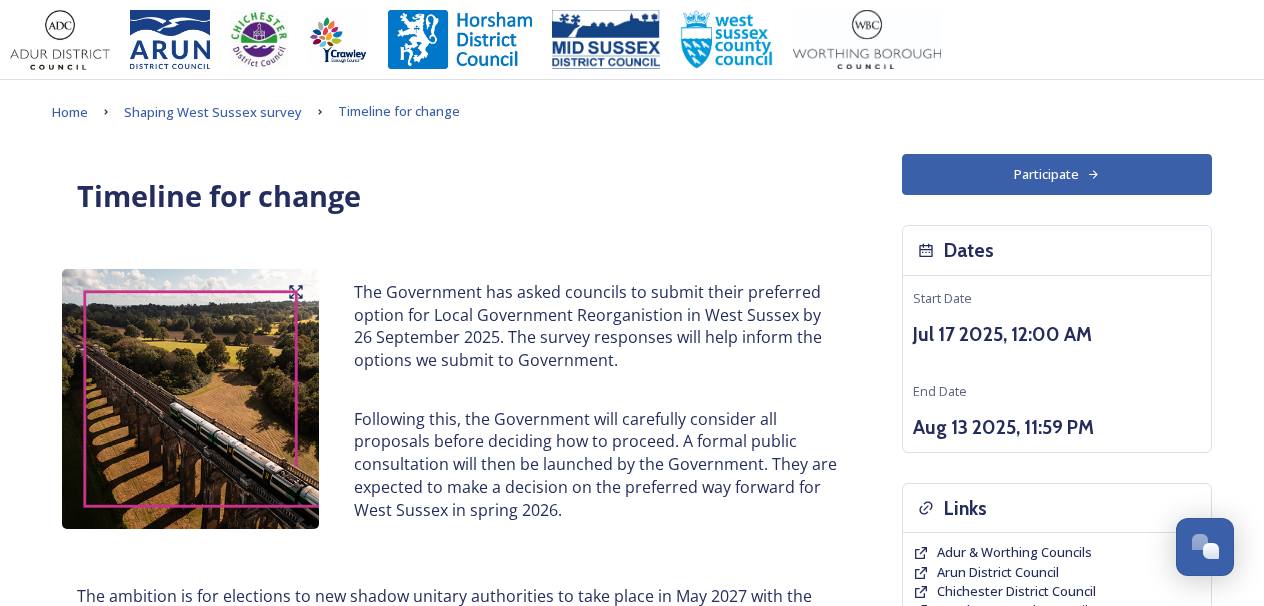 scroll, scrollTop: 0, scrollLeft: 0, axis: both 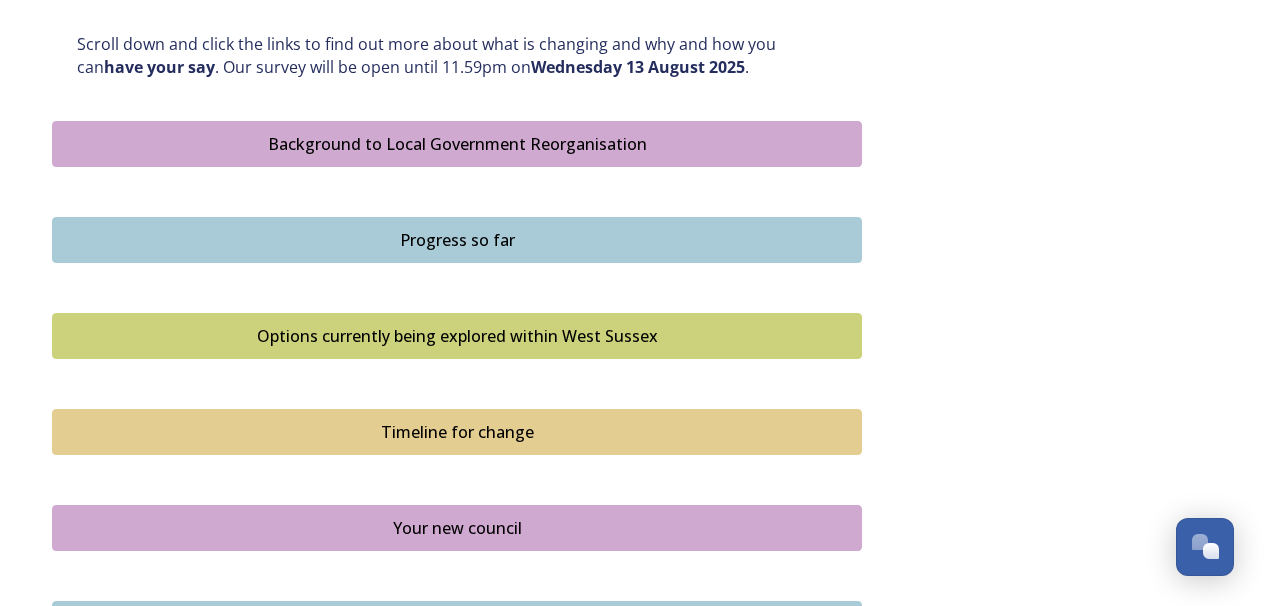 click on "Your new council" at bounding box center [457, 528] 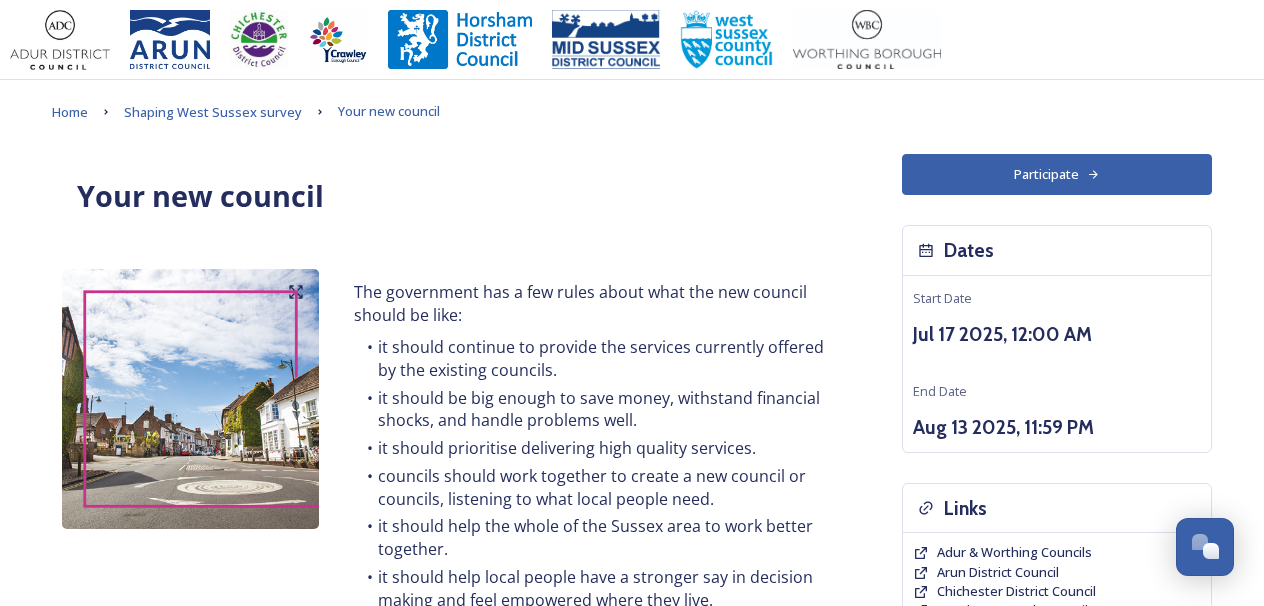 scroll, scrollTop: 0, scrollLeft: 0, axis: both 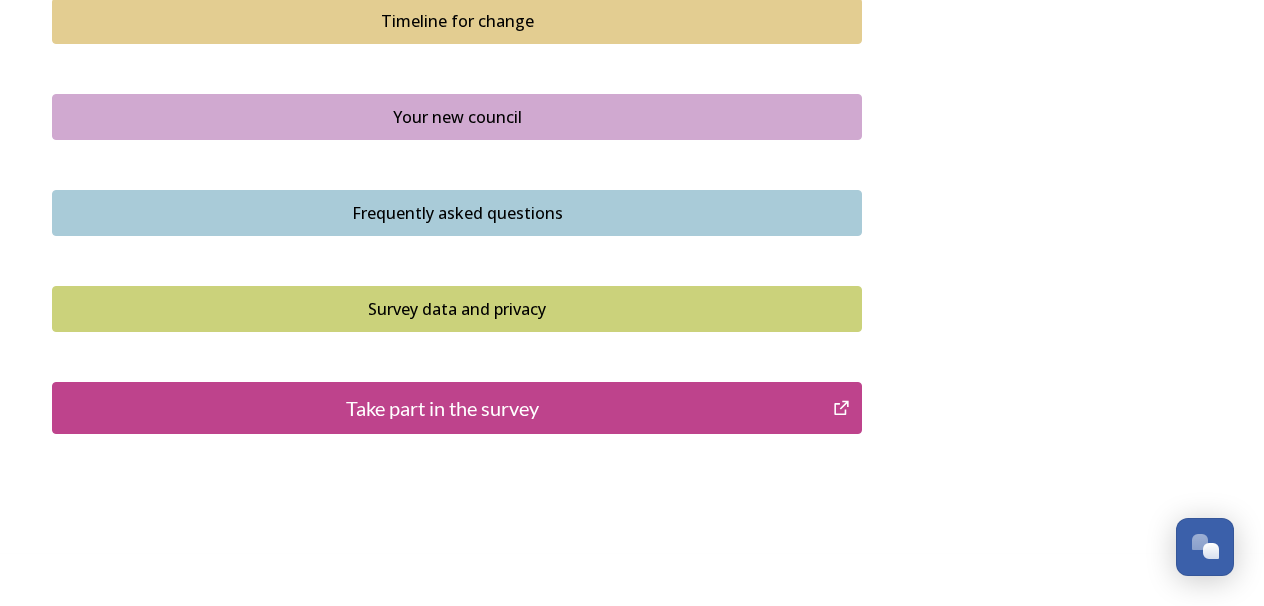 click on "Frequently asked questions" at bounding box center [457, 213] 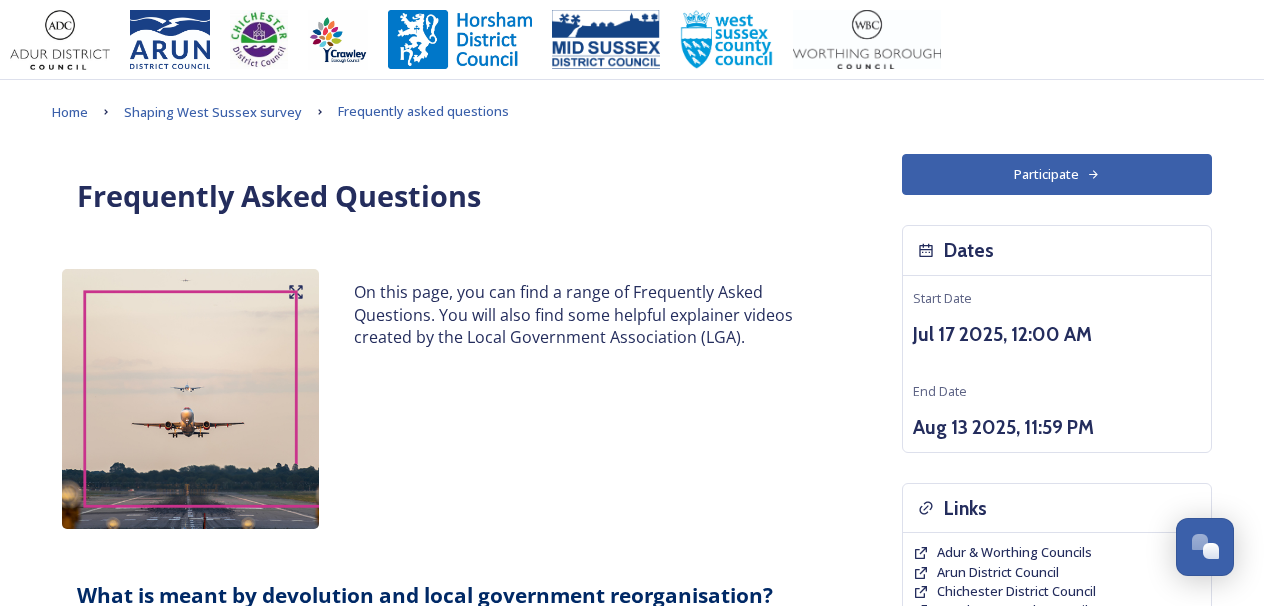 scroll, scrollTop: 0, scrollLeft: 0, axis: both 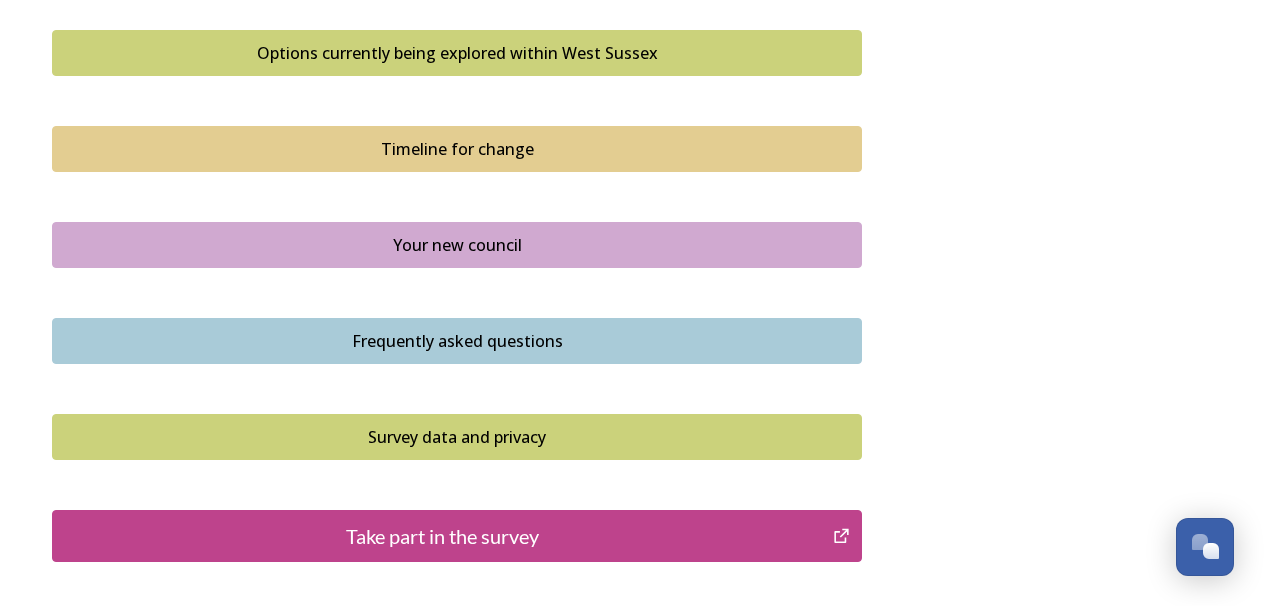 click on "Survey data and privacy" at bounding box center [457, 437] 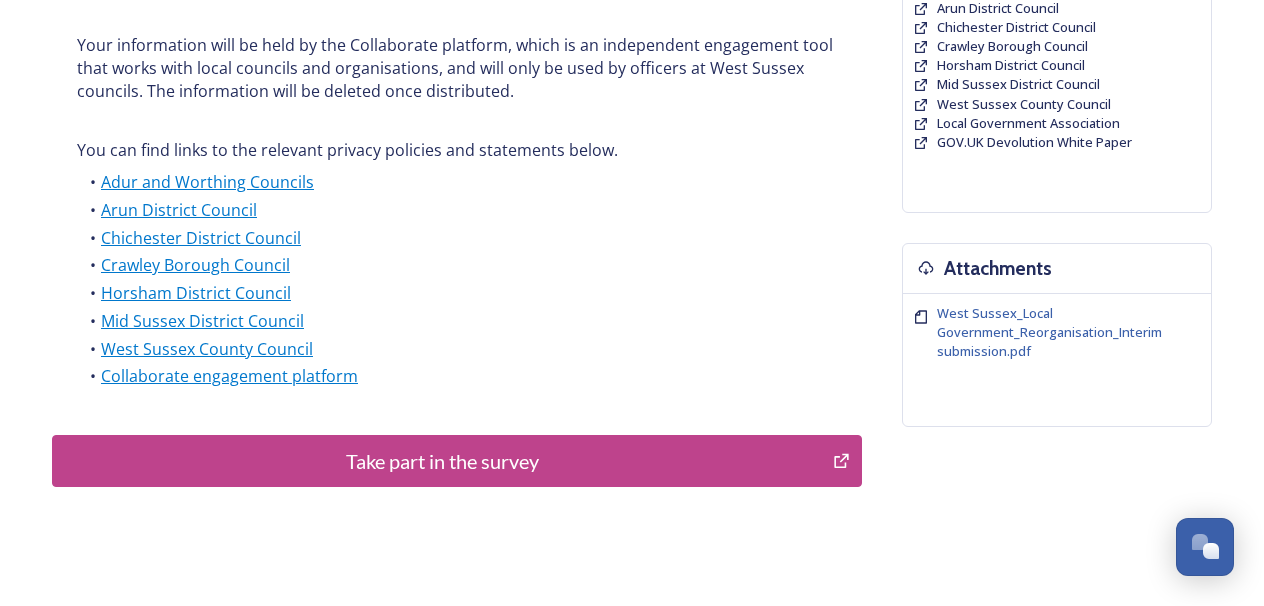 scroll, scrollTop: 566, scrollLeft: 0, axis: vertical 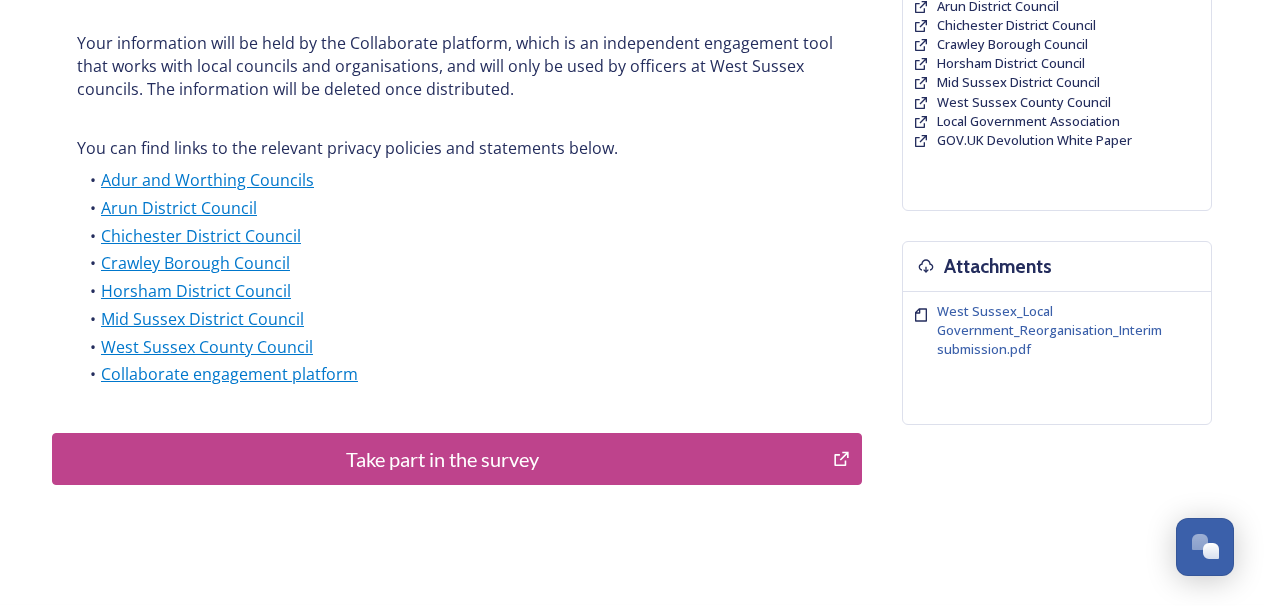 click on "Take part in the survey" at bounding box center [442, 459] 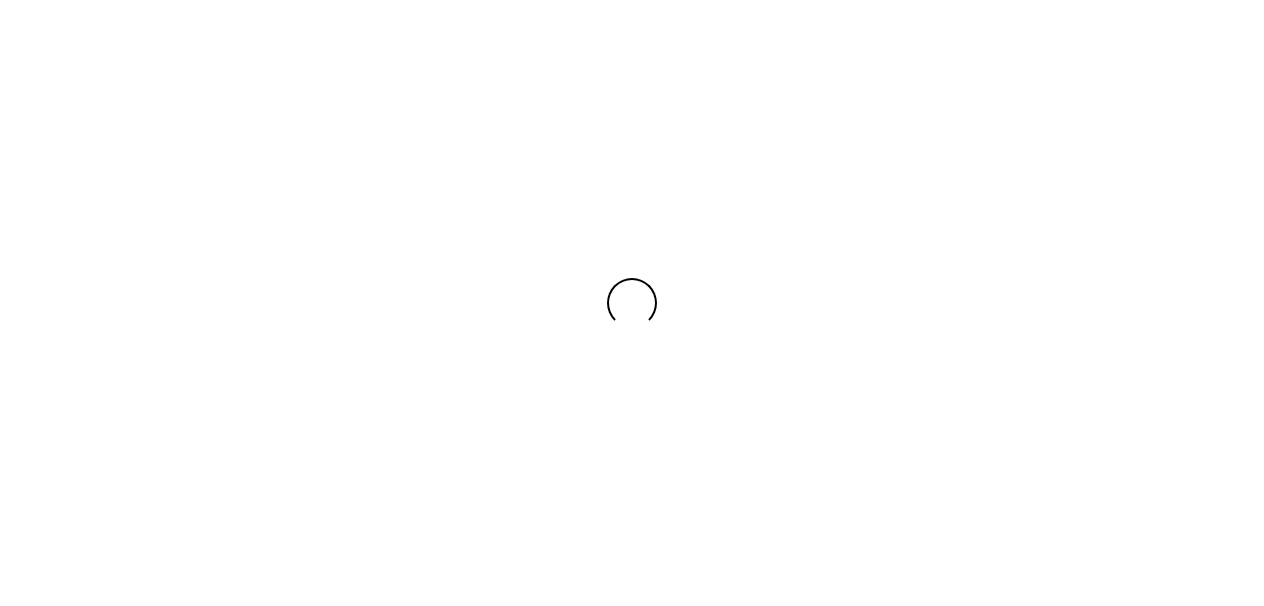 scroll, scrollTop: 0, scrollLeft: 0, axis: both 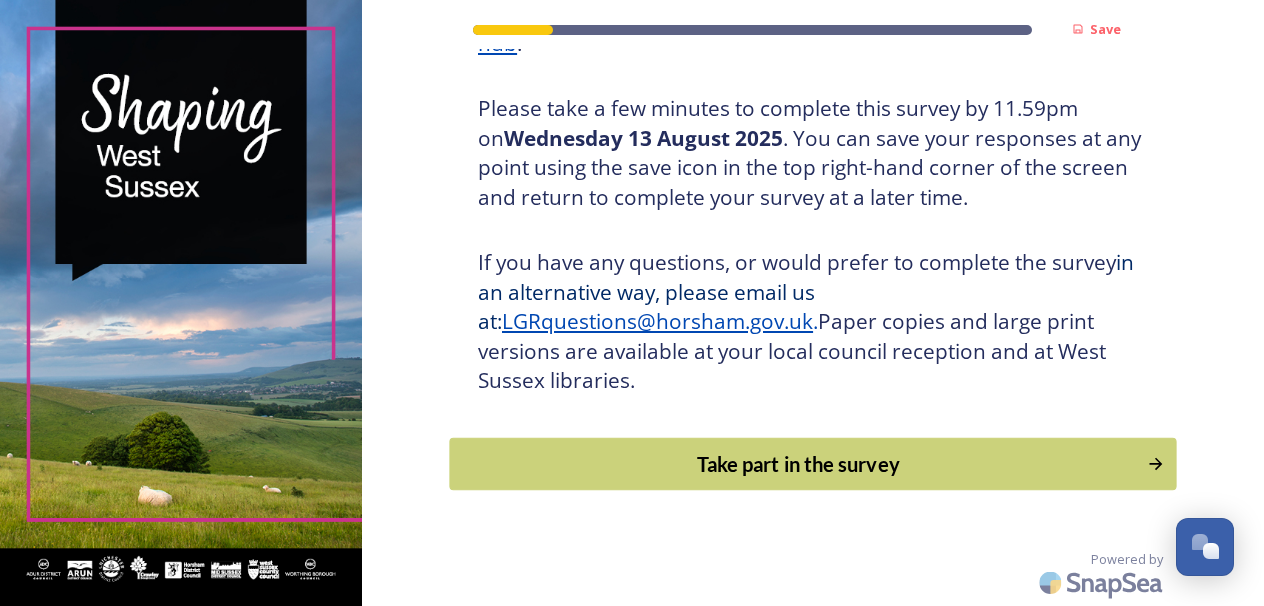 click on "Take part in the survey" at bounding box center (799, 464) 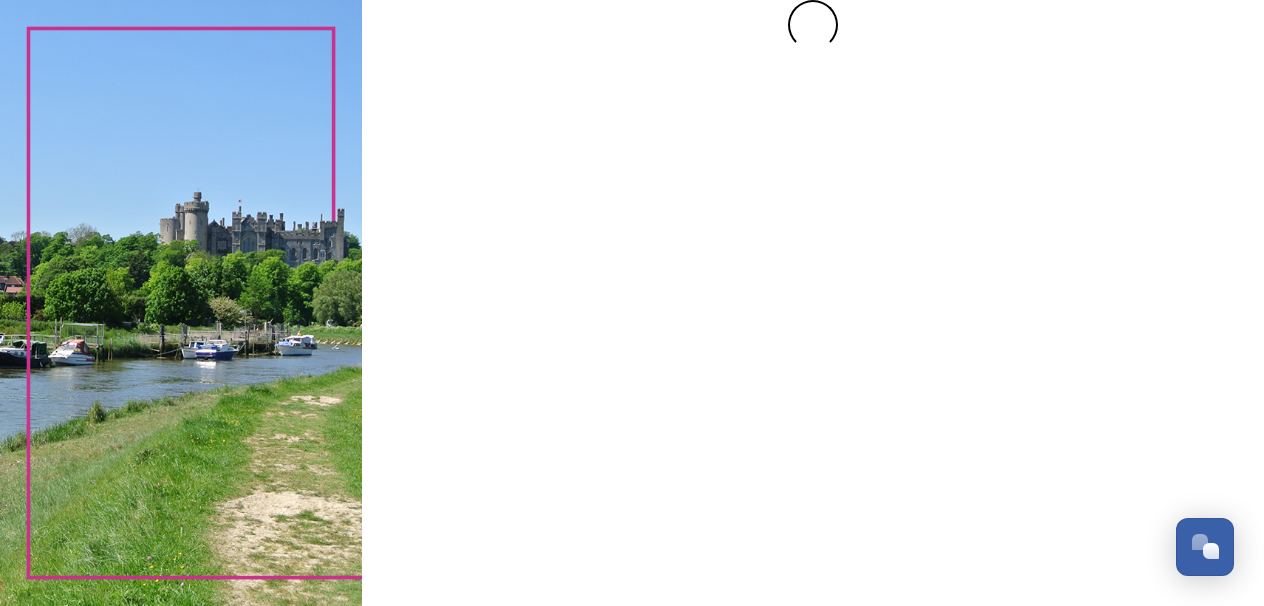 scroll, scrollTop: 0, scrollLeft: 0, axis: both 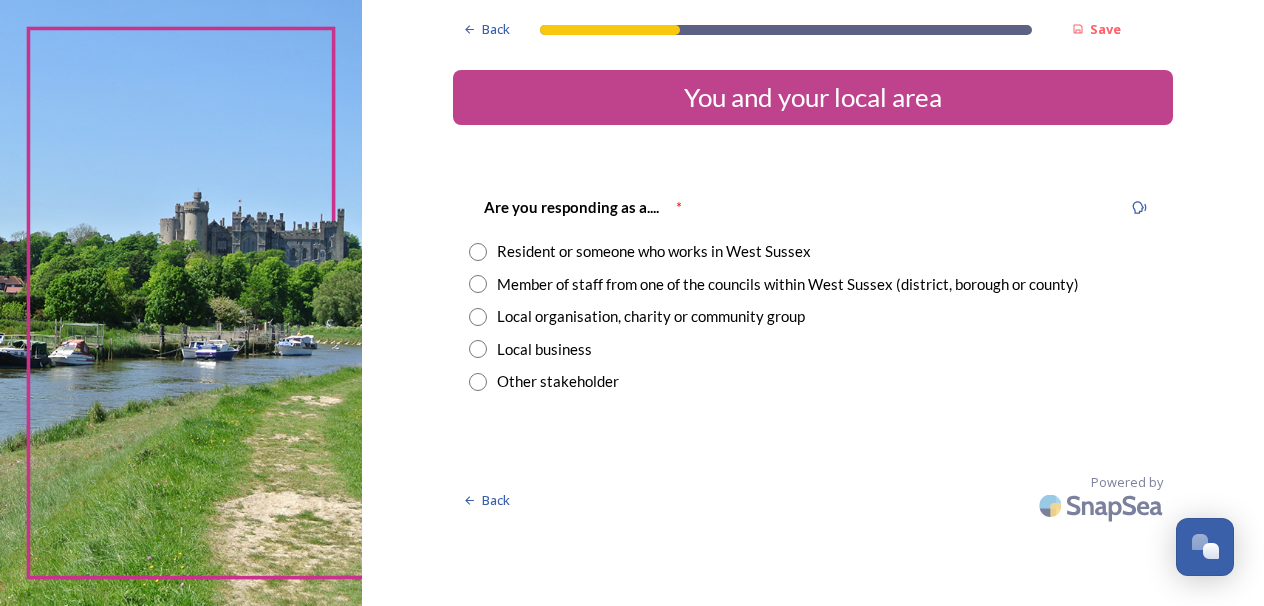 click at bounding box center [478, 252] 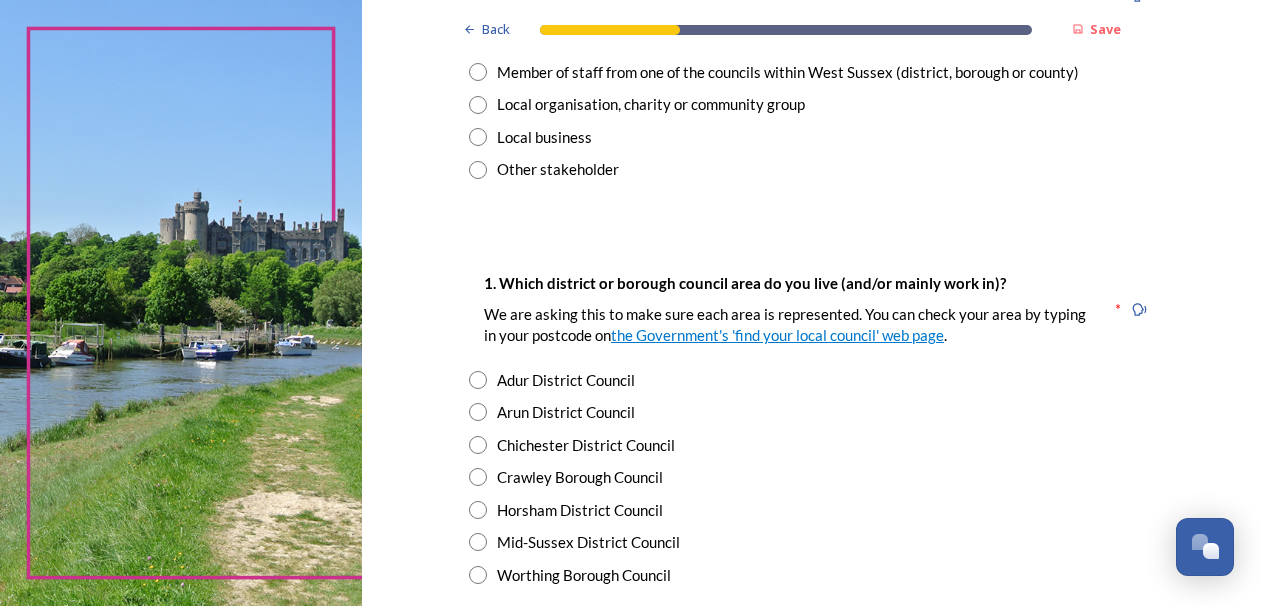 scroll, scrollTop: 343, scrollLeft: 0, axis: vertical 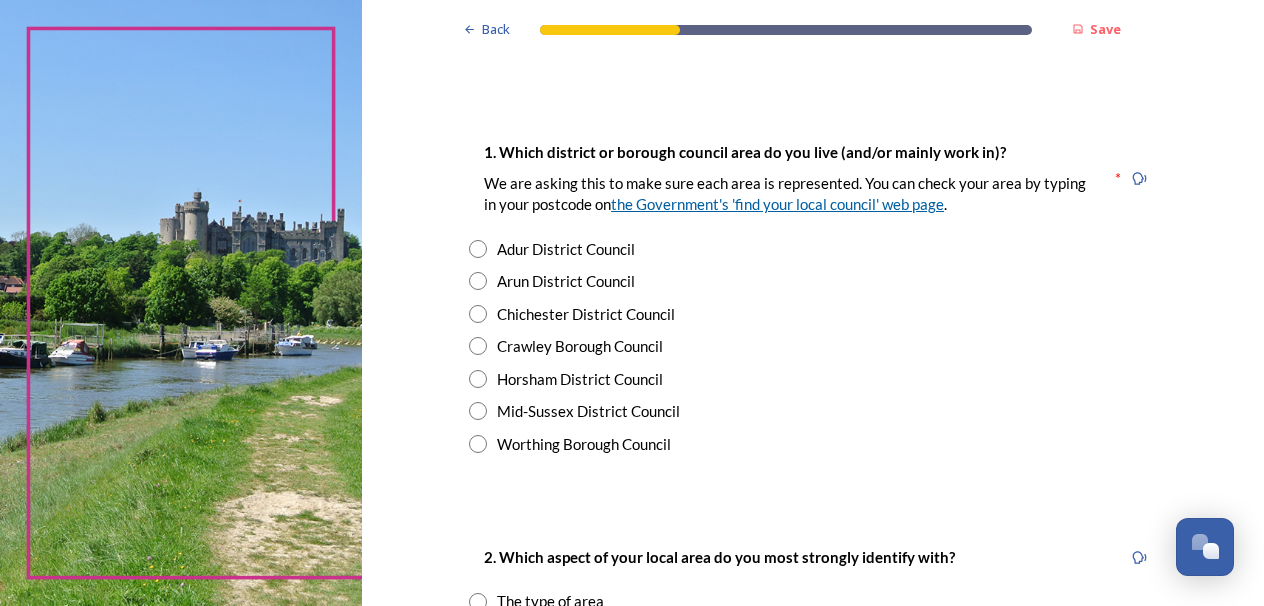 click on "the Government's 'find your local council' web page" at bounding box center [777, 204] 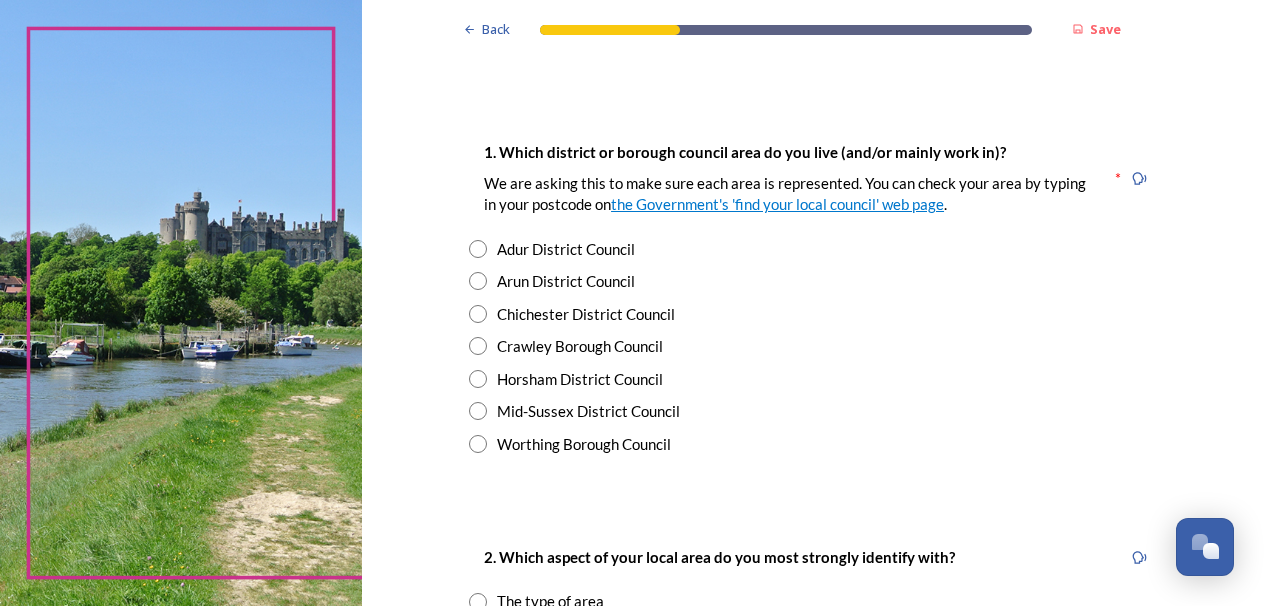 click on "Mid-Sussex District Council" at bounding box center [588, 411] 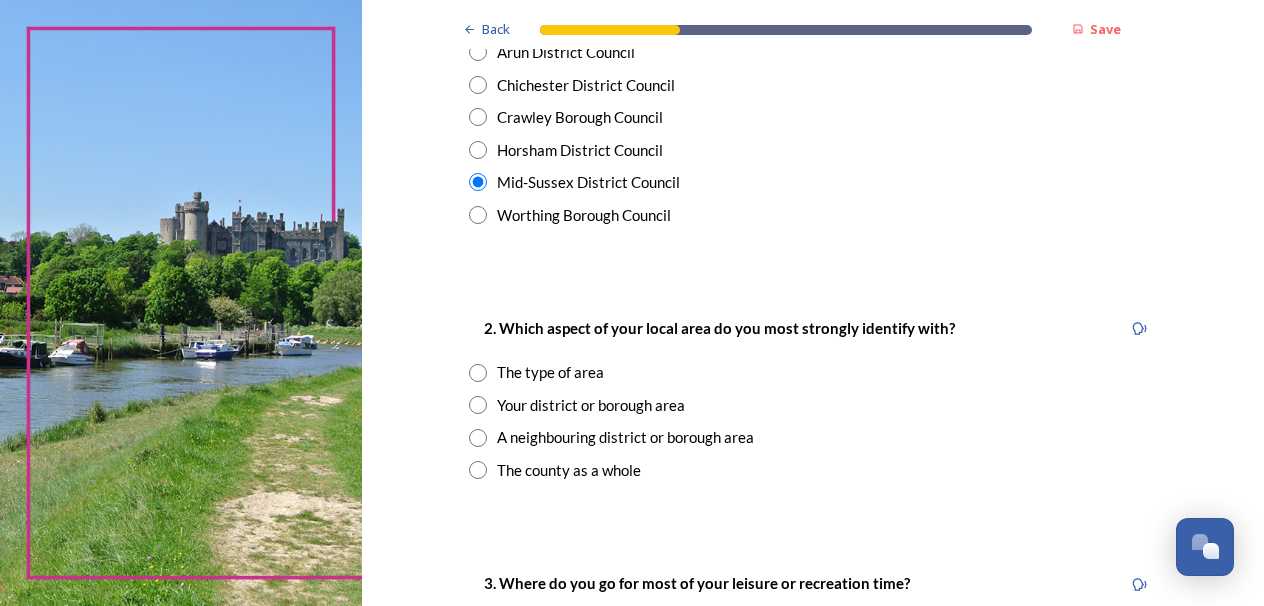 scroll, scrollTop: 573, scrollLeft: 0, axis: vertical 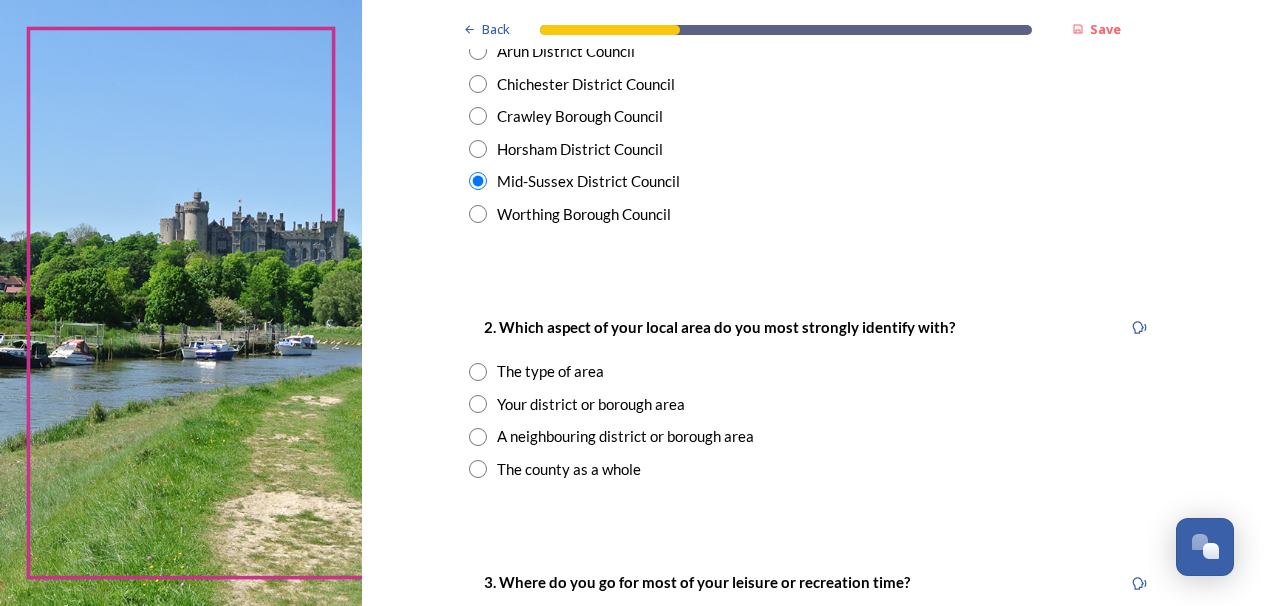 click on "The type of area" at bounding box center [550, 371] 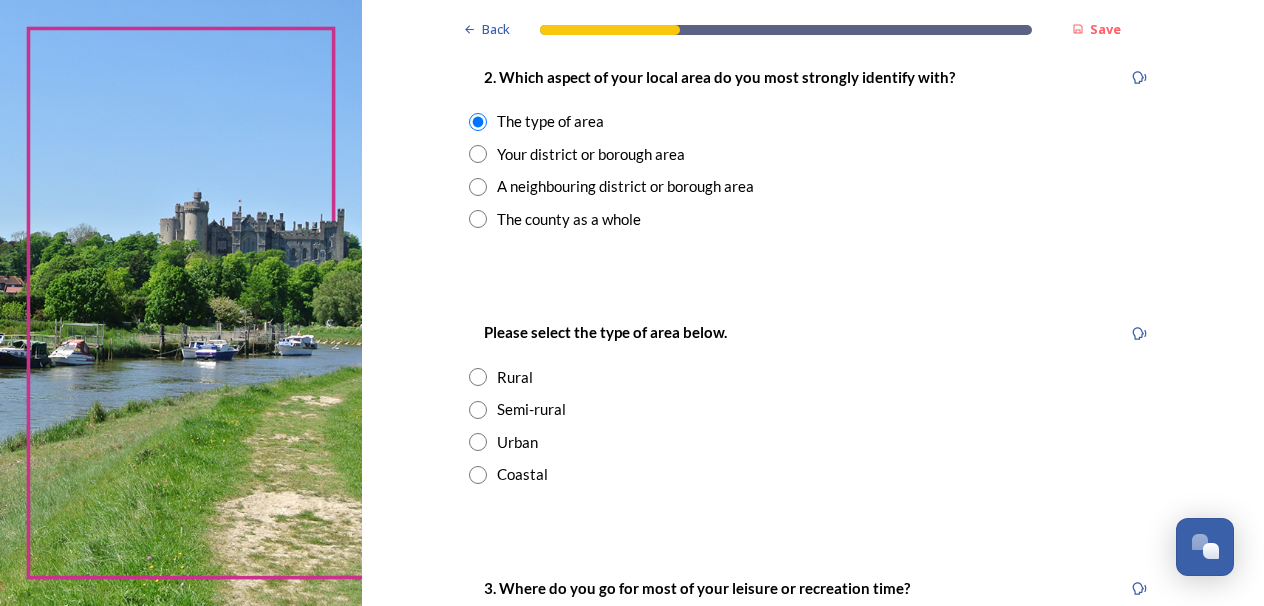 scroll, scrollTop: 825, scrollLeft: 0, axis: vertical 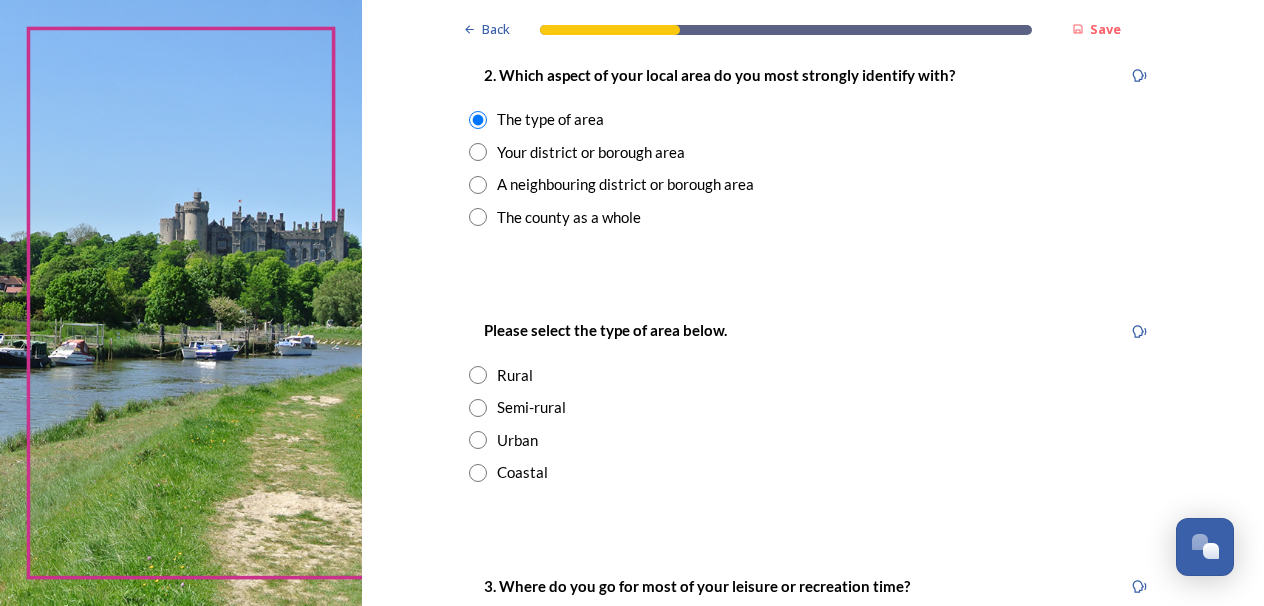 click on "Rural" at bounding box center [515, 375] 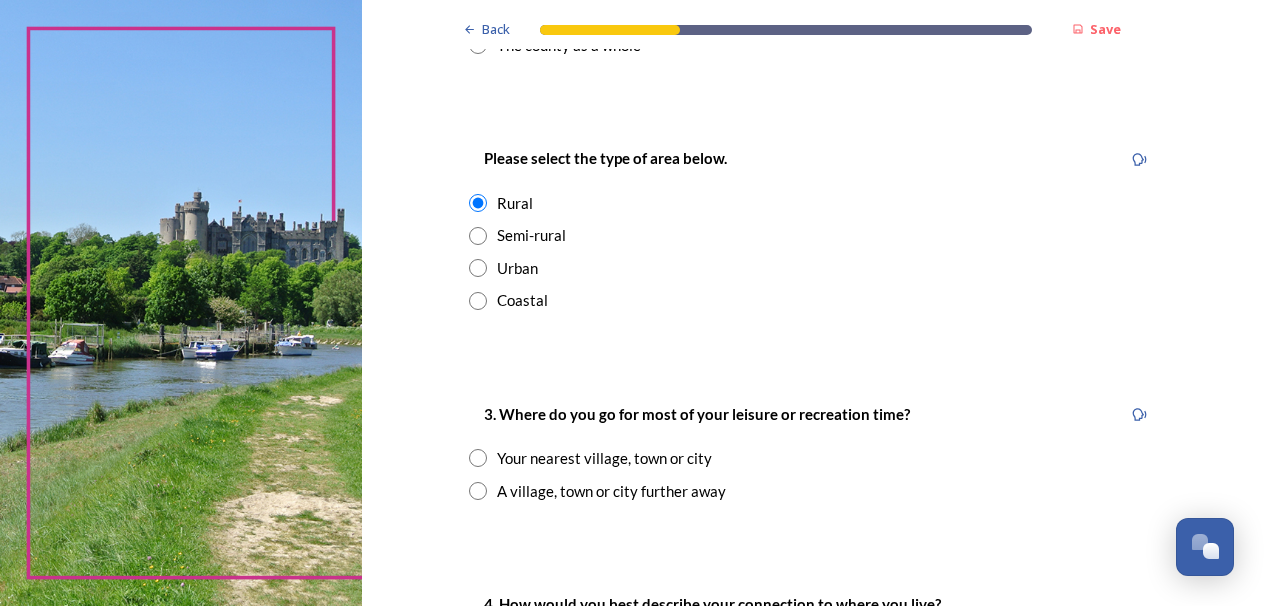 scroll, scrollTop: 1002, scrollLeft: 0, axis: vertical 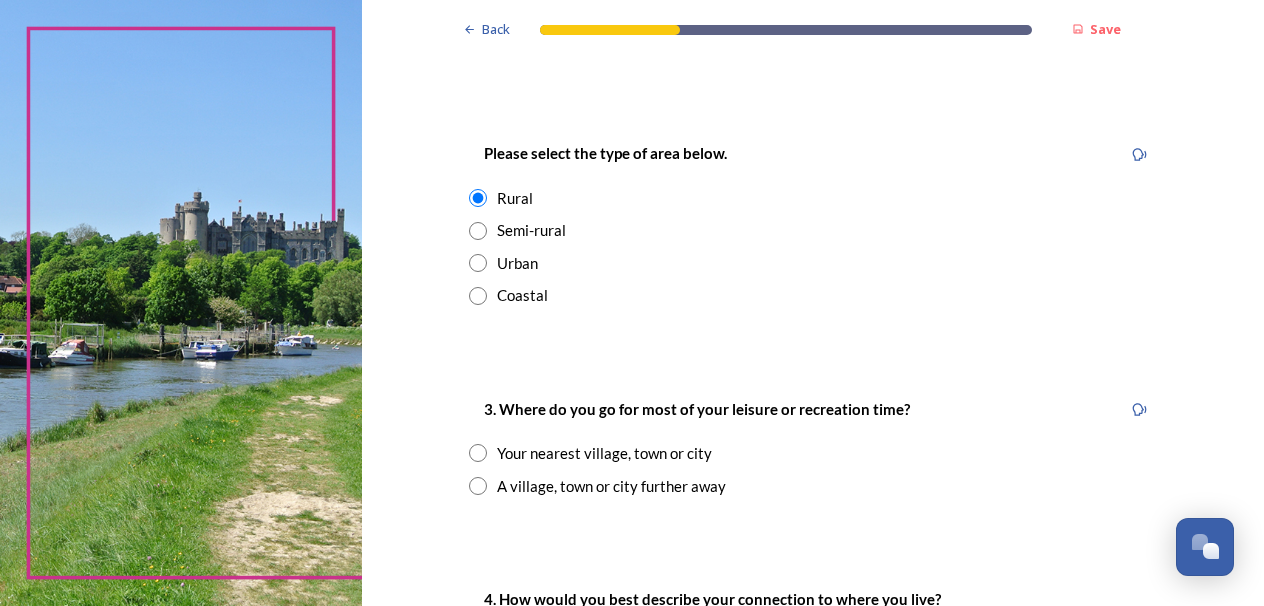 click on "Your nearest village, town or city" at bounding box center [604, 453] 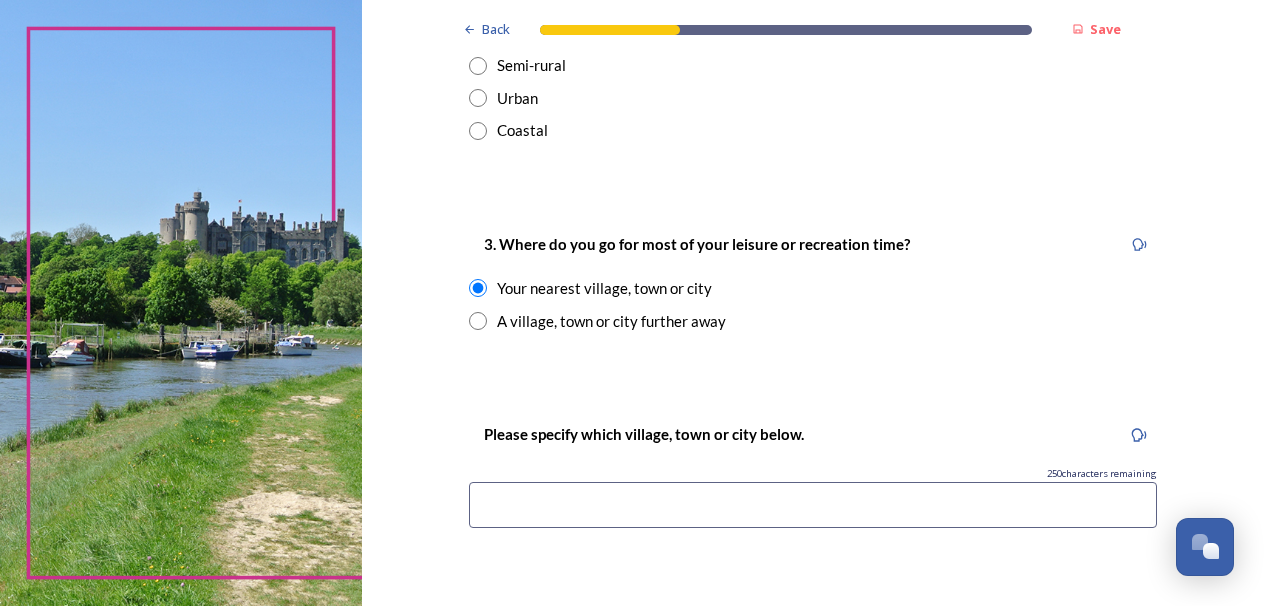 scroll, scrollTop: 1175, scrollLeft: 0, axis: vertical 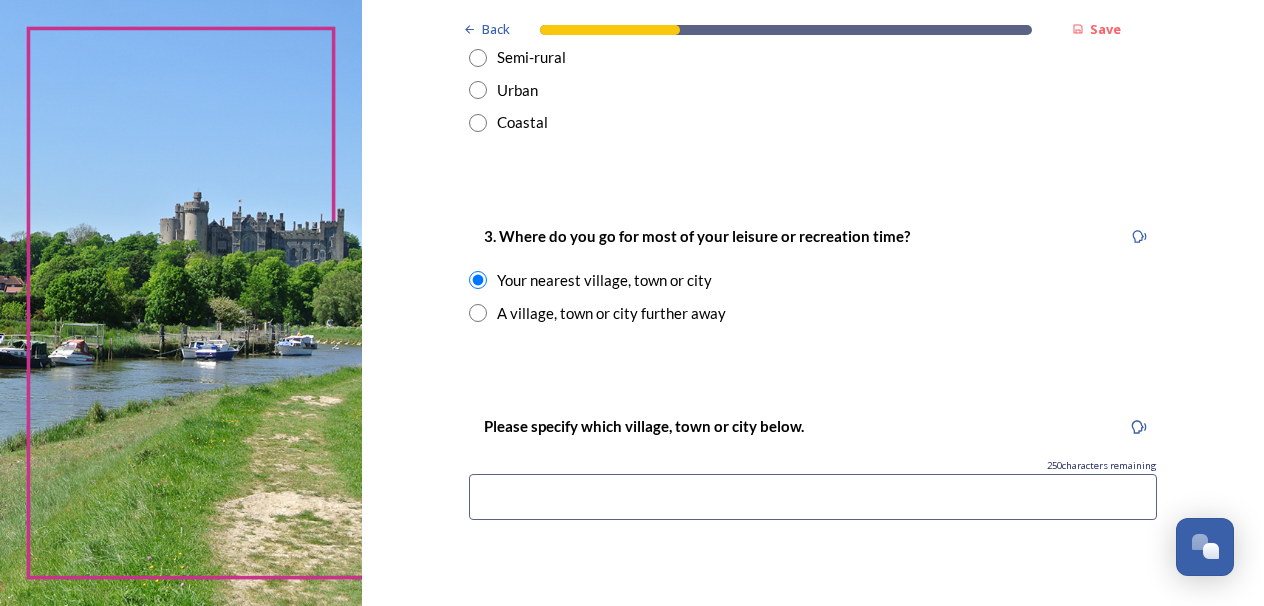 click at bounding box center (813, 497) 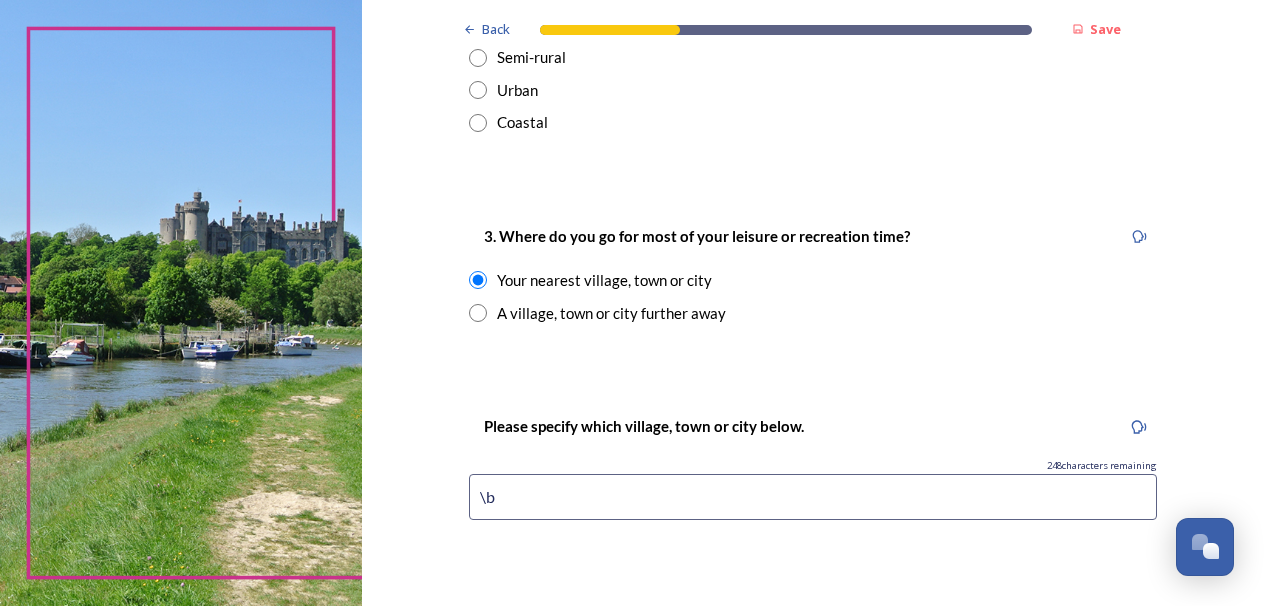 type on "\" 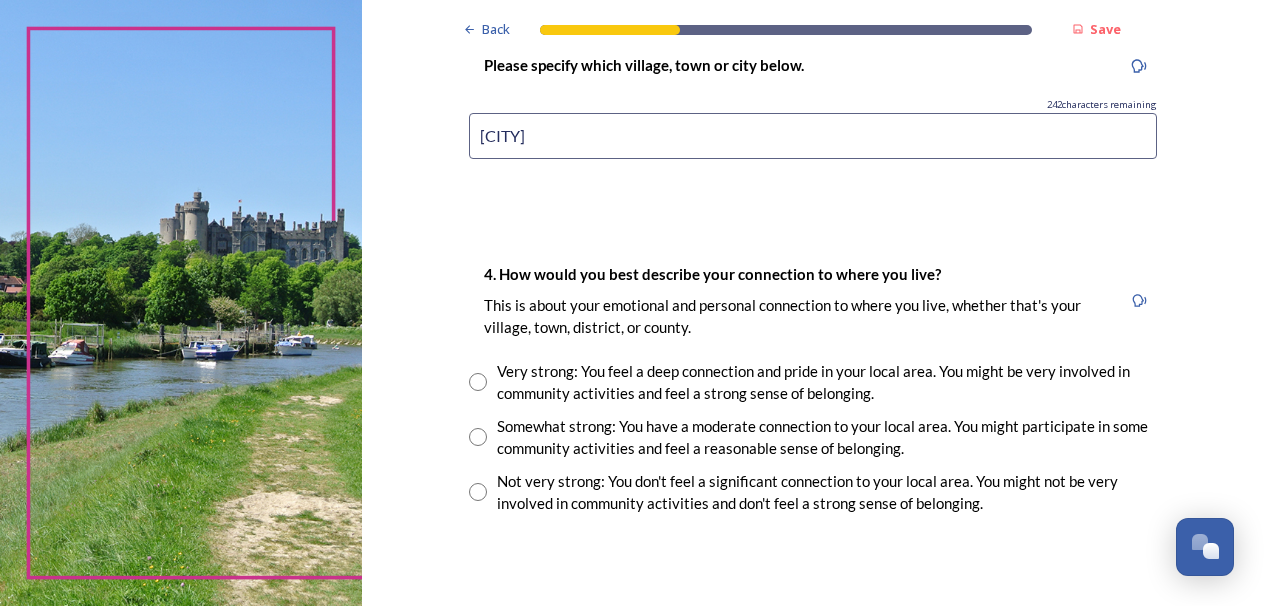 scroll, scrollTop: 1537, scrollLeft: 0, axis: vertical 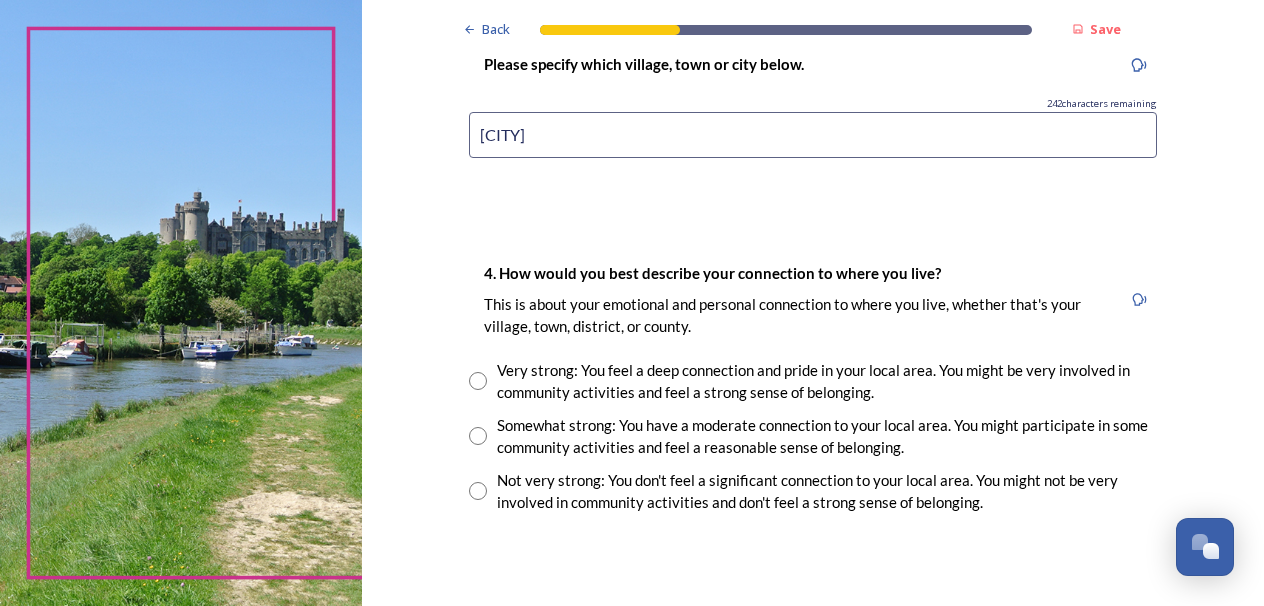 type on "[CITY]" 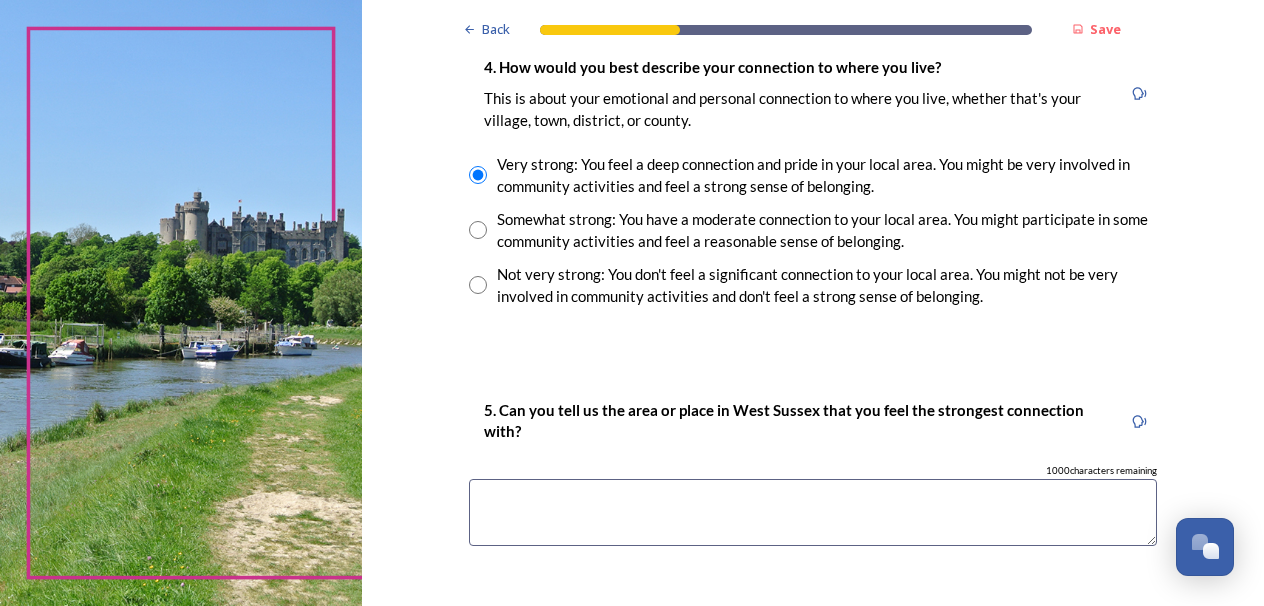 scroll, scrollTop: 1744, scrollLeft: 0, axis: vertical 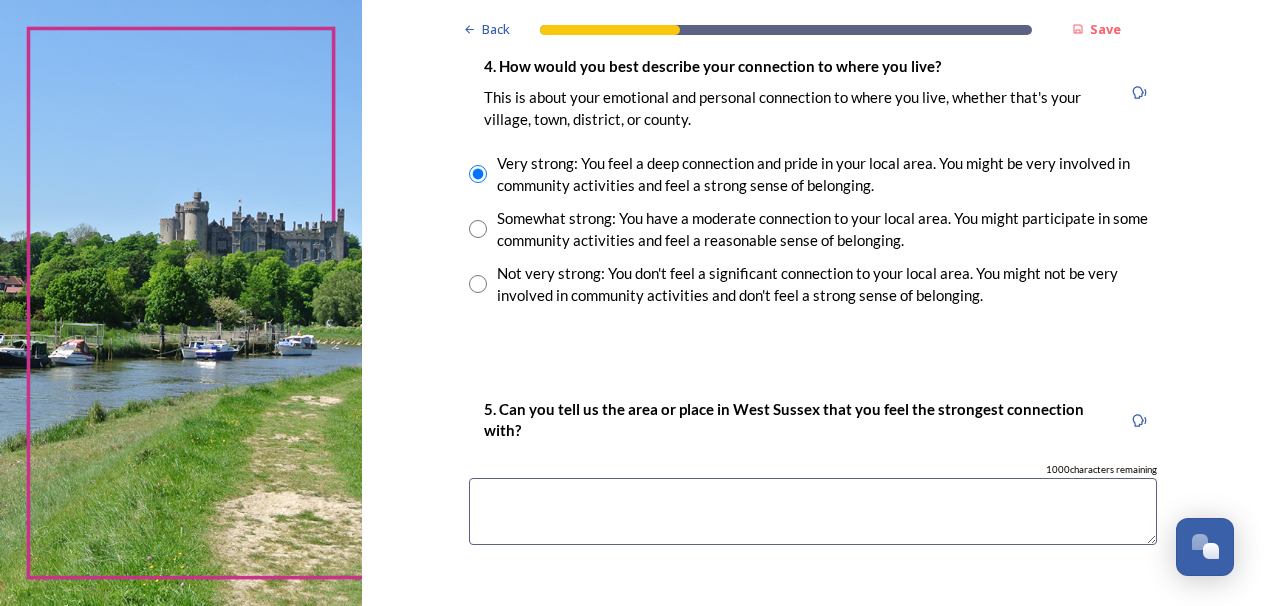 click at bounding box center [813, 511] 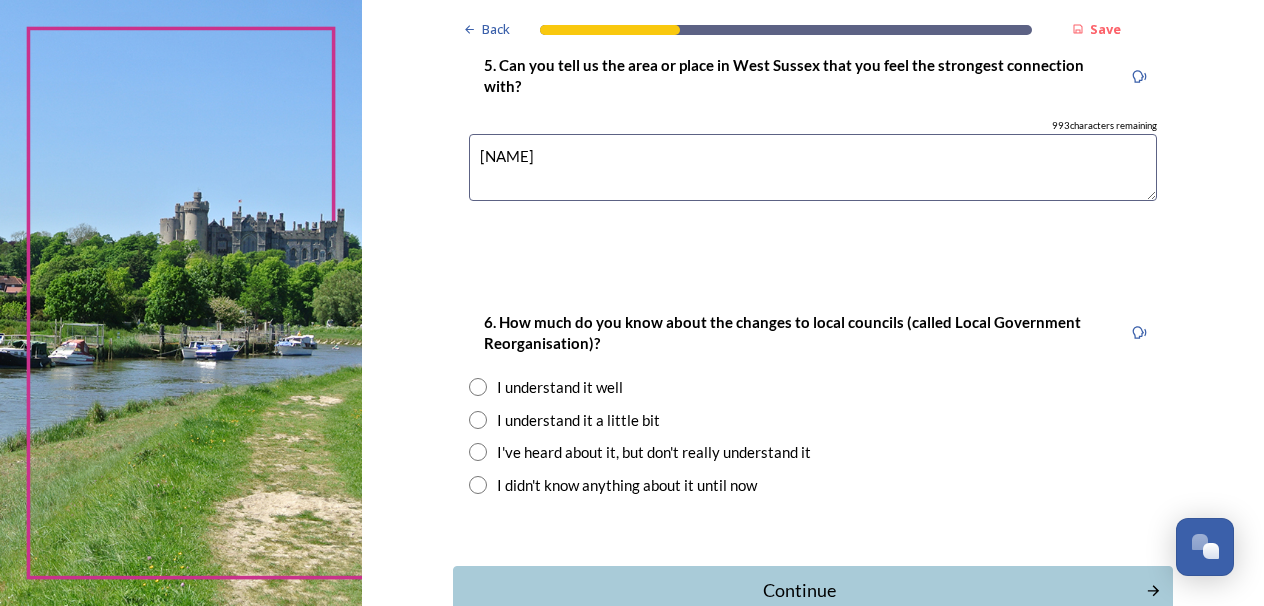 scroll, scrollTop: 2092, scrollLeft: 0, axis: vertical 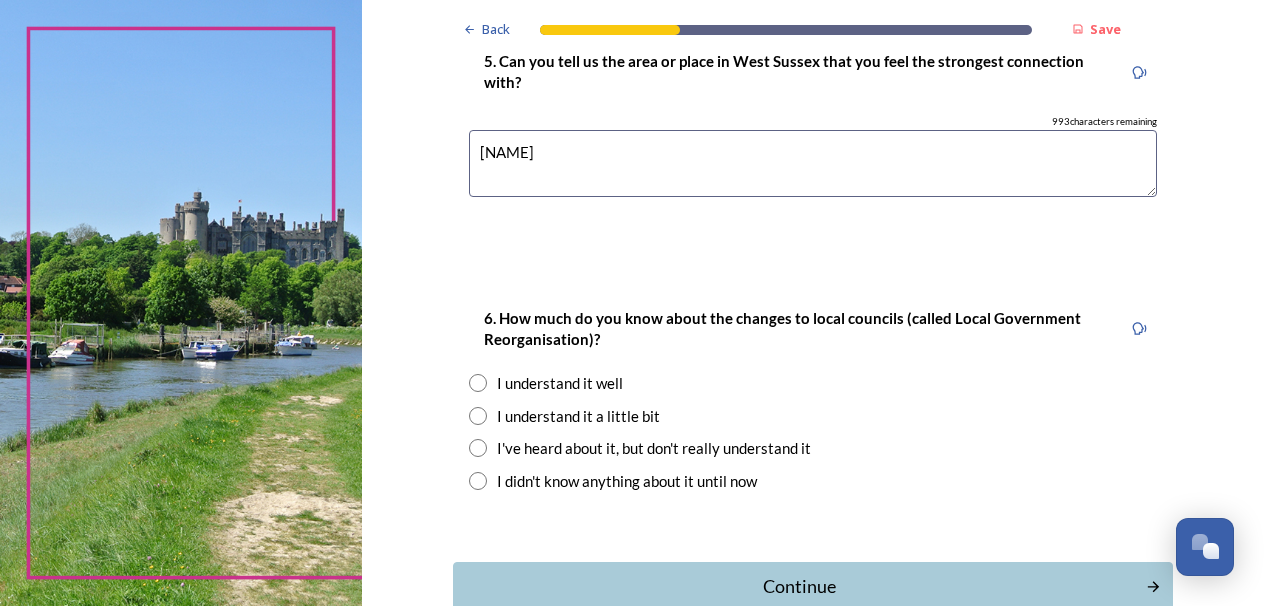 type on "[NAME]" 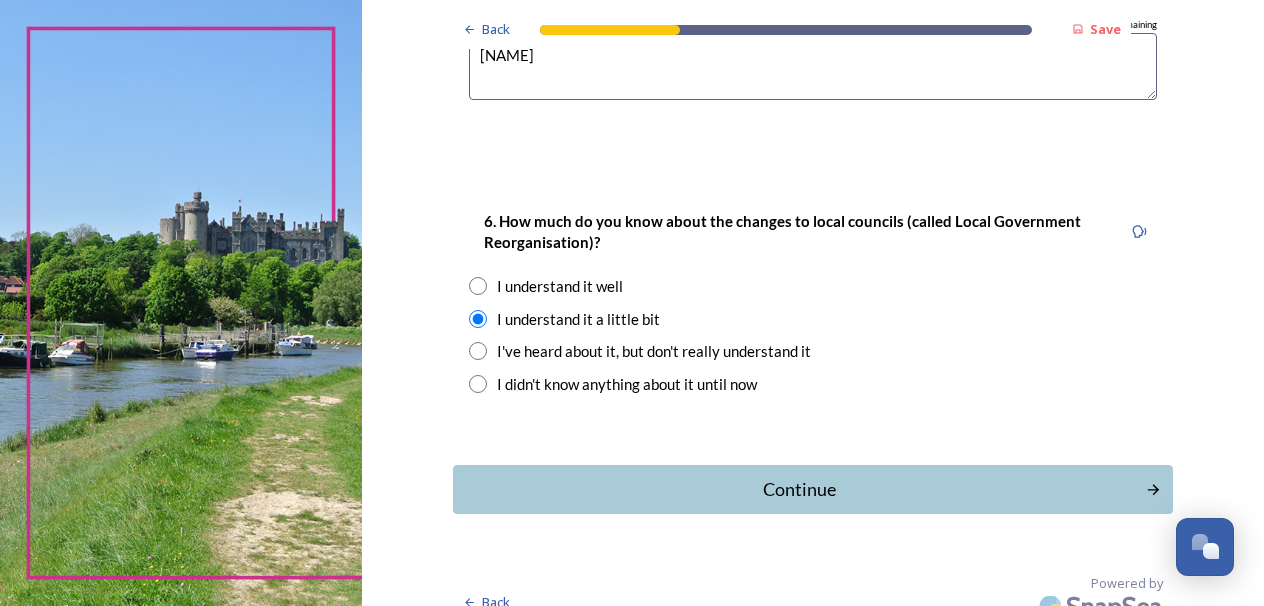 scroll, scrollTop: 2188, scrollLeft: 0, axis: vertical 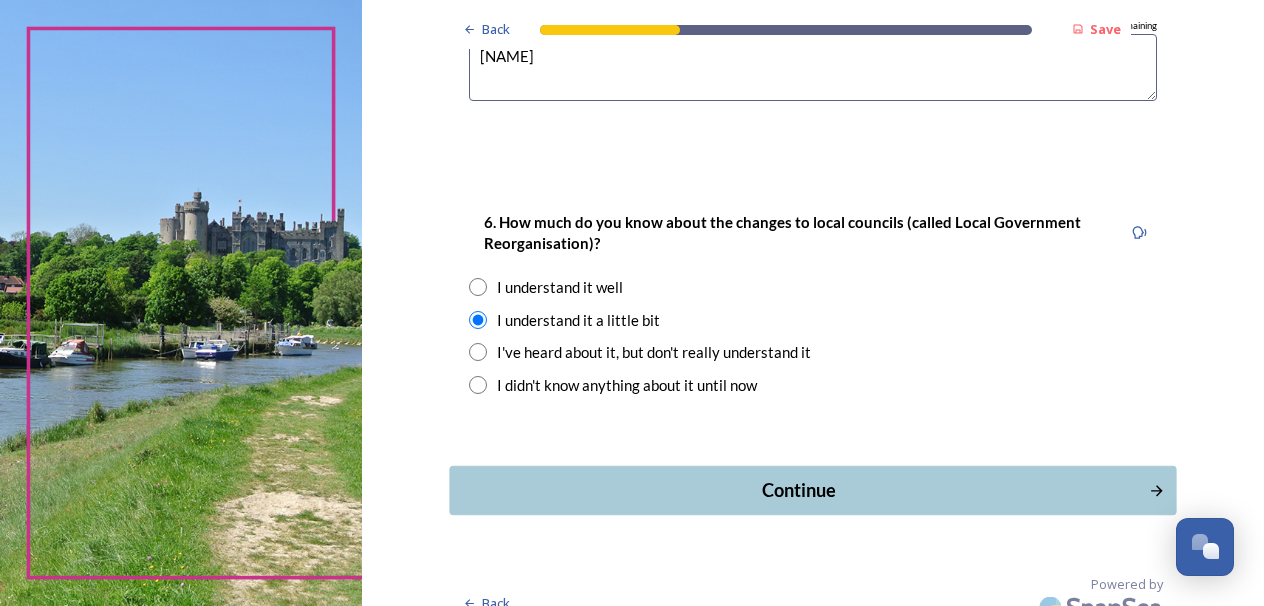 click on "Continue" at bounding box center [799, 490] 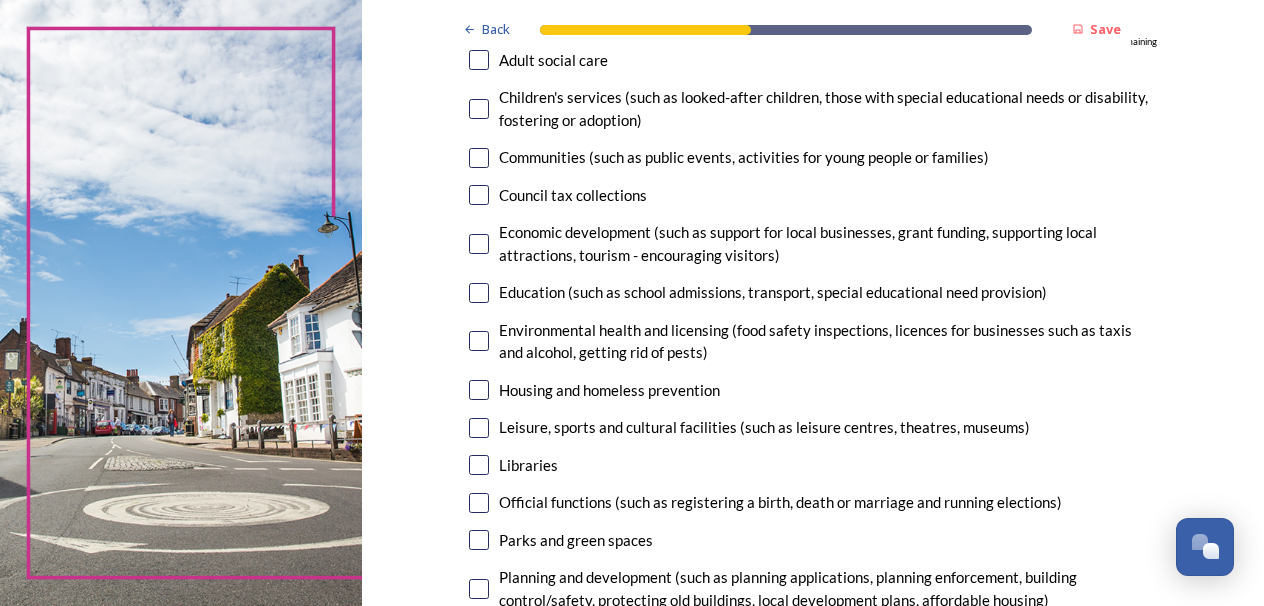 scroll, scrollTop: 257, scrollLeft: 0, axis: vertical 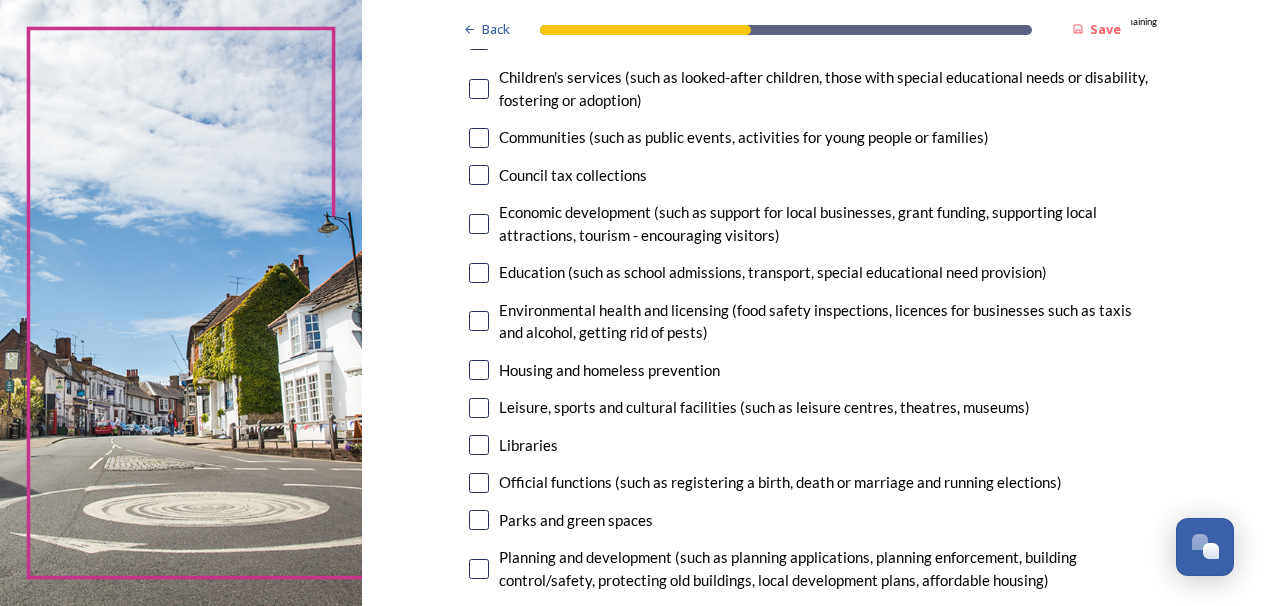 click at bounding box center (479, 273) 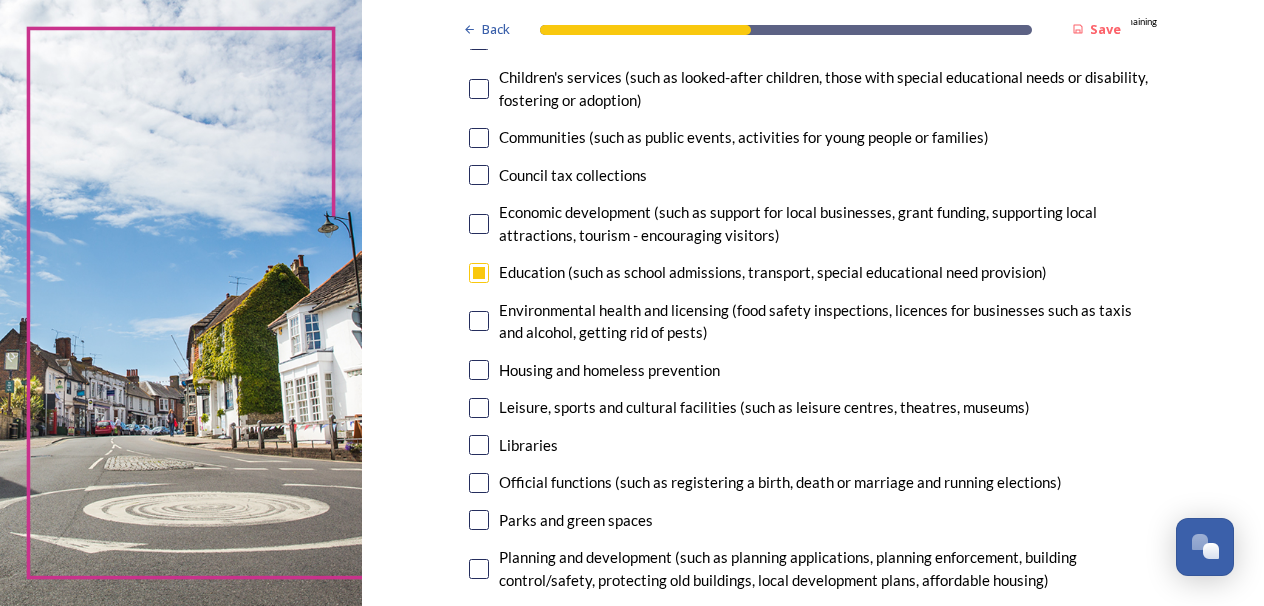 click at bounding box center (479, 445) 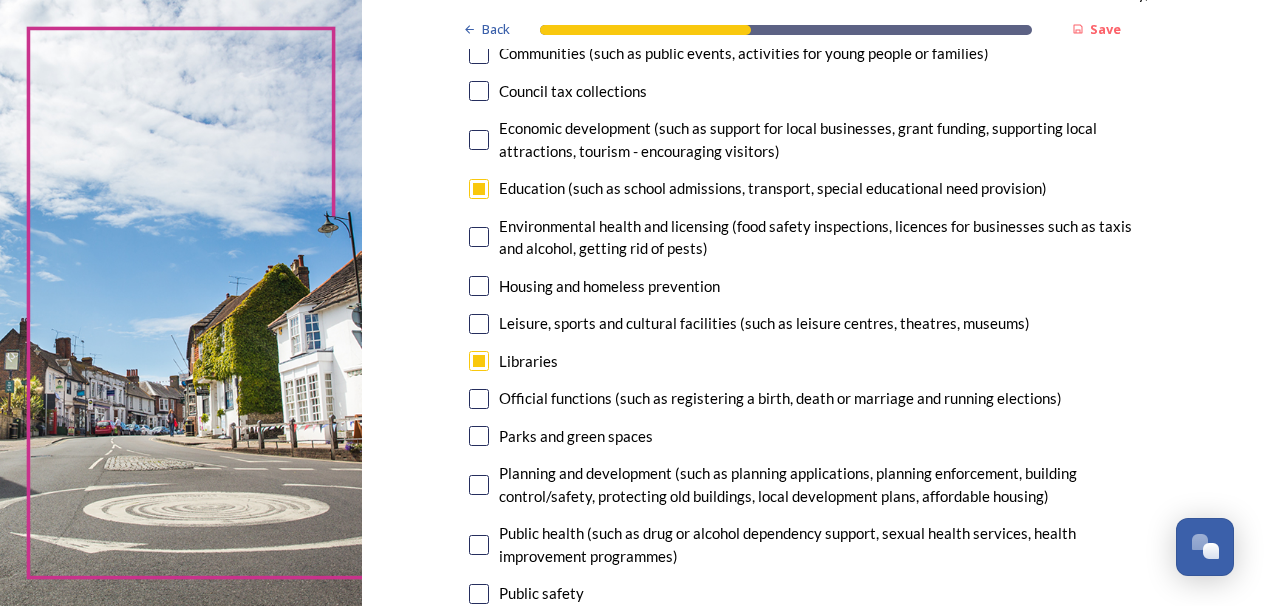 scroll, scrollTop: 345, scrollLeft: 0, axis: vertical 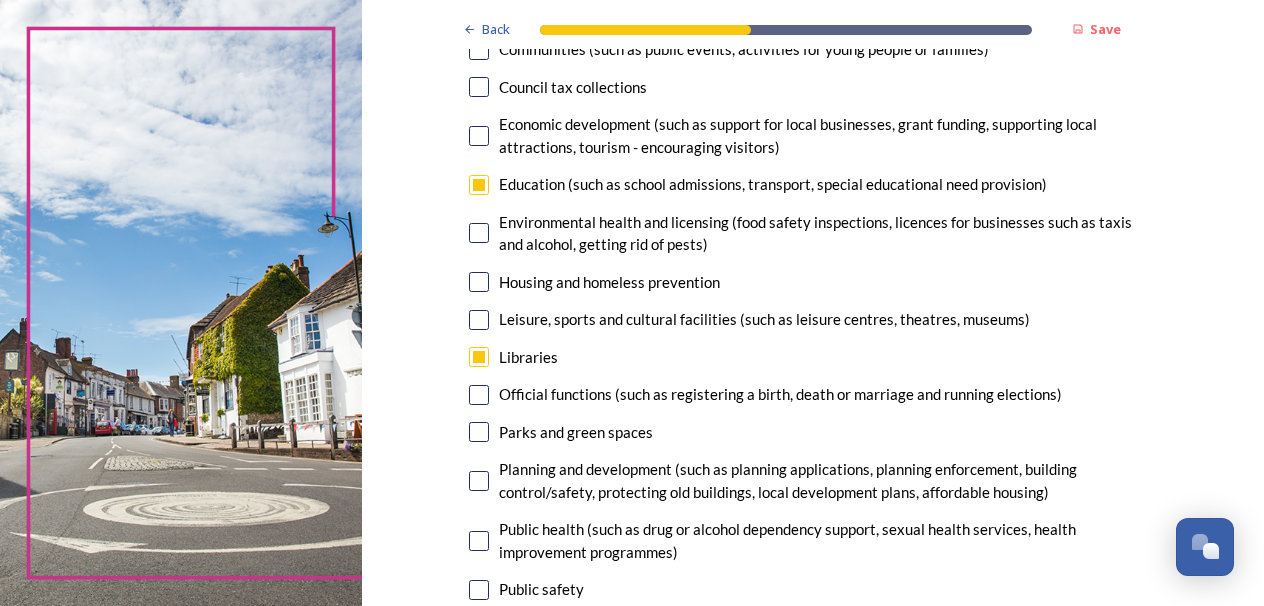 click at bounding box center (479, 481) 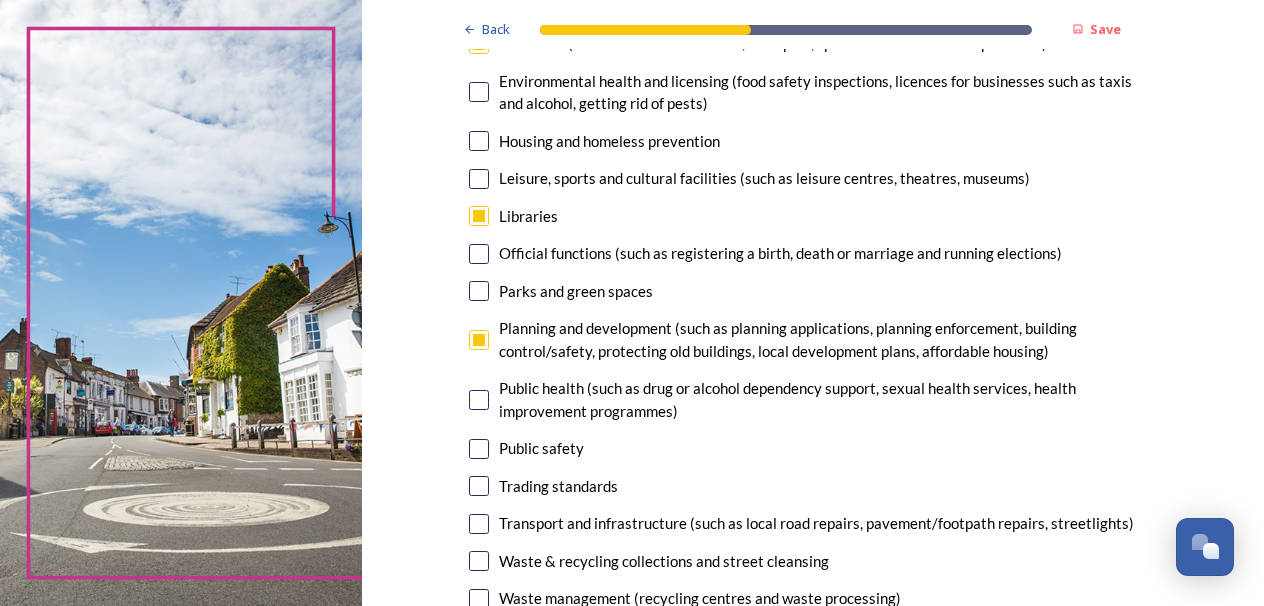 scroll, scrollTop: 528, scrollLeft: 0, axis: vertical 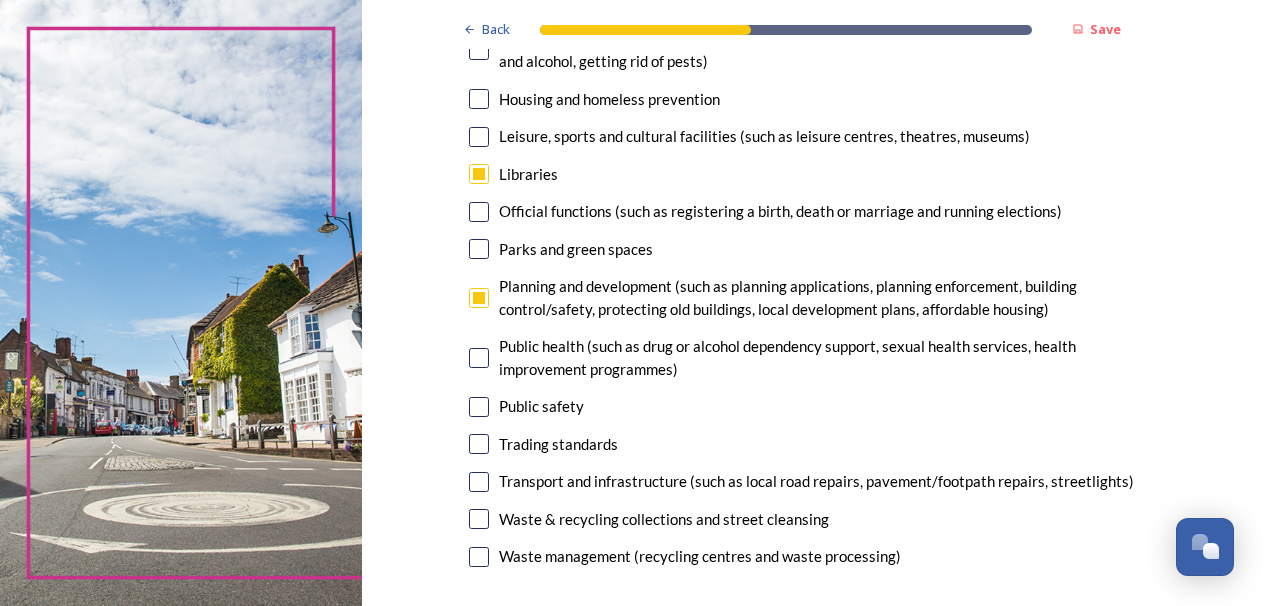 click at bounding box center (479, 482) 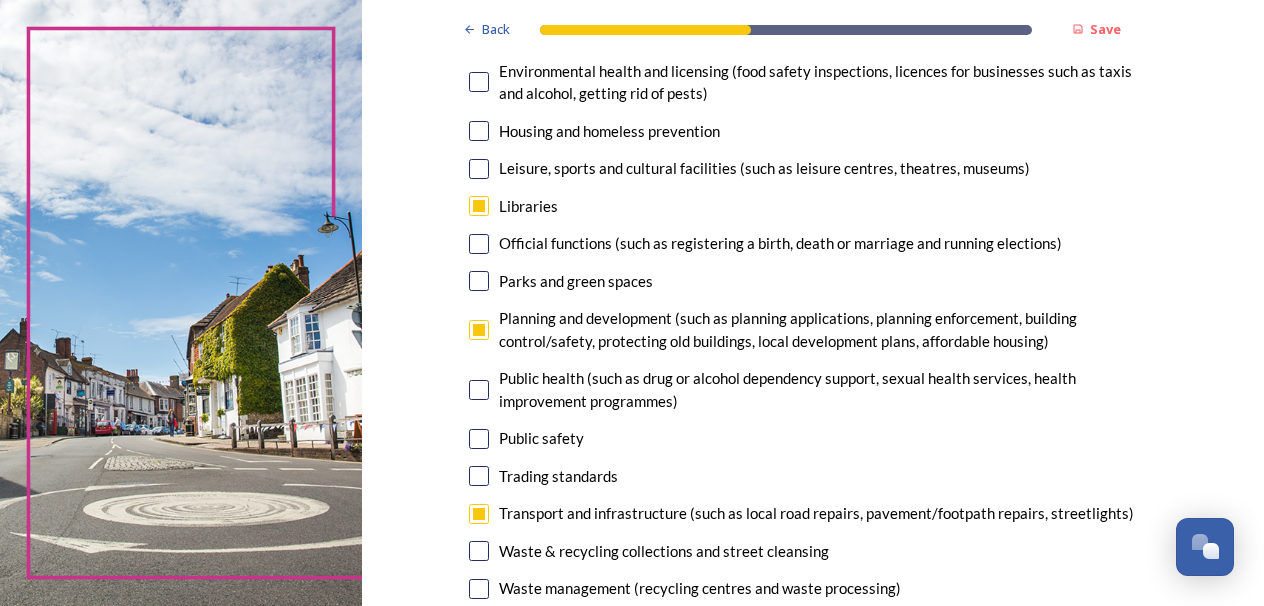 scroll, scrollTop: 497, scrollLeft: 0, axis: vertical 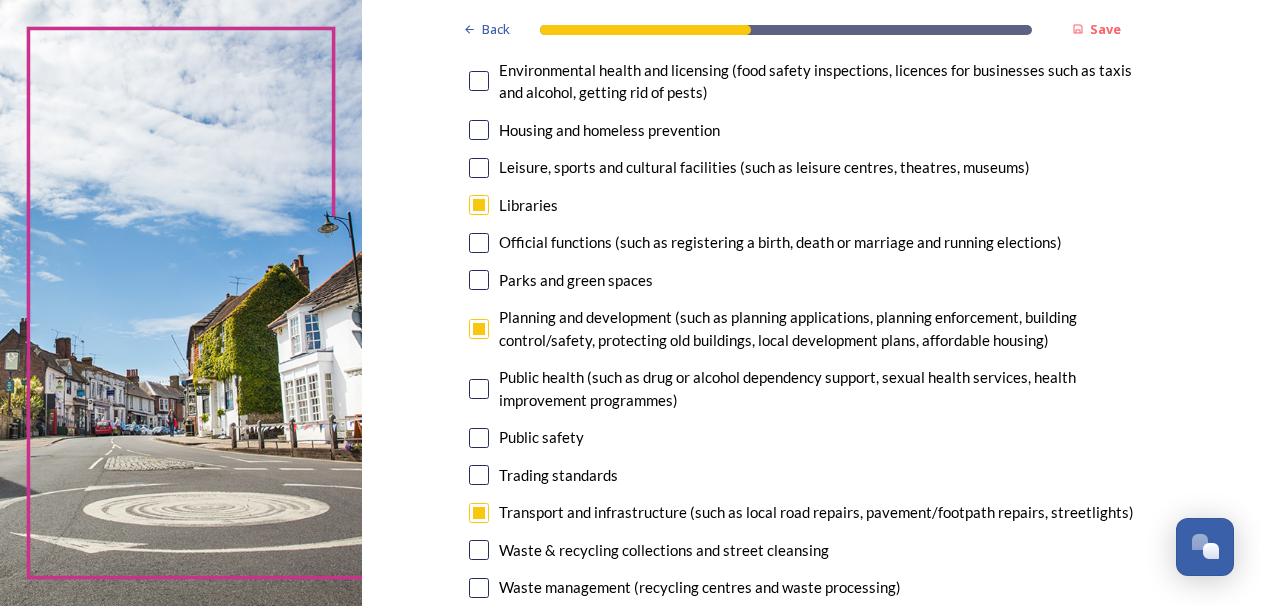 click at bounding box center [479, 280] 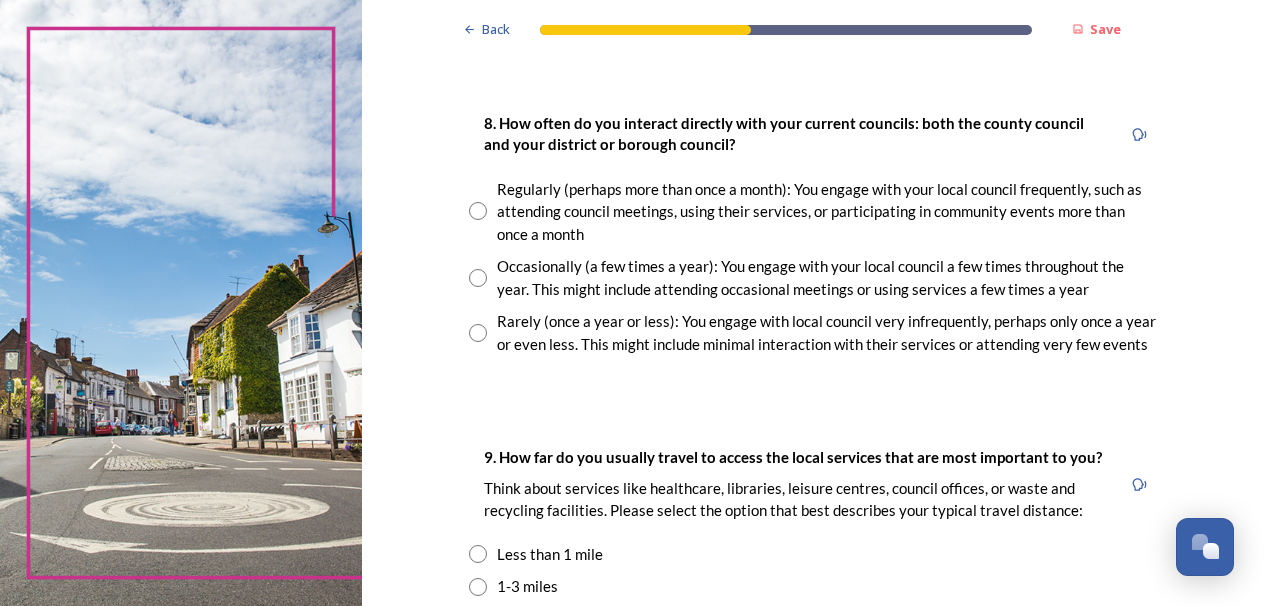 scroll, scrollTop: 1081, scrollLeft: 0, axis: vertical 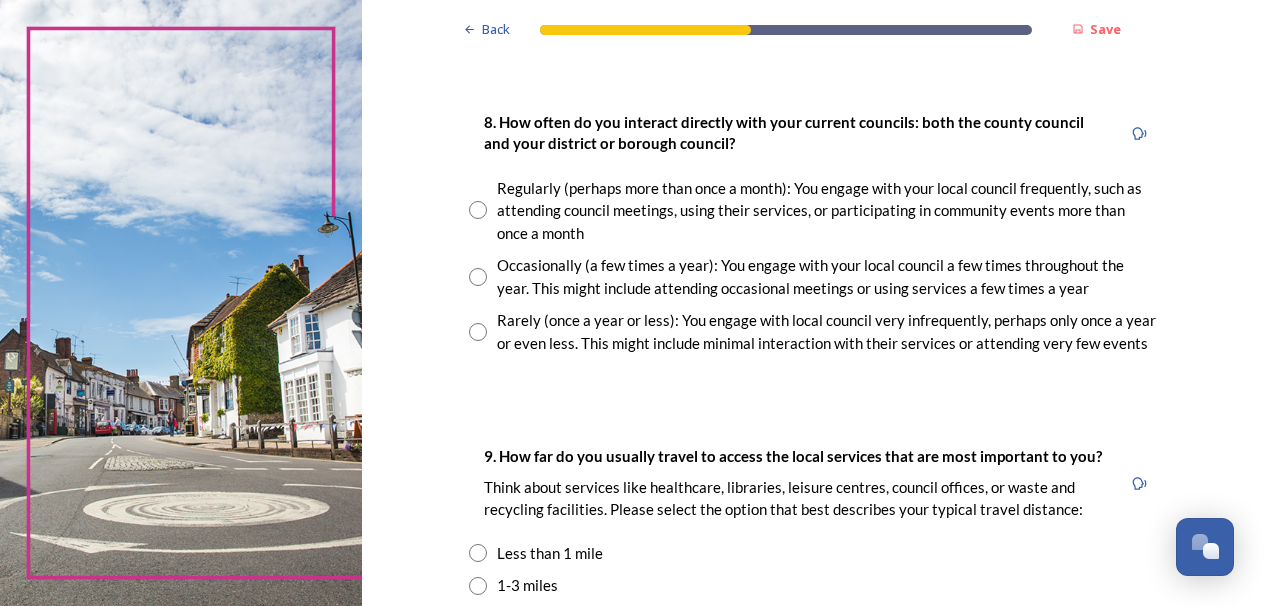 click at bounding box center (478, 277) 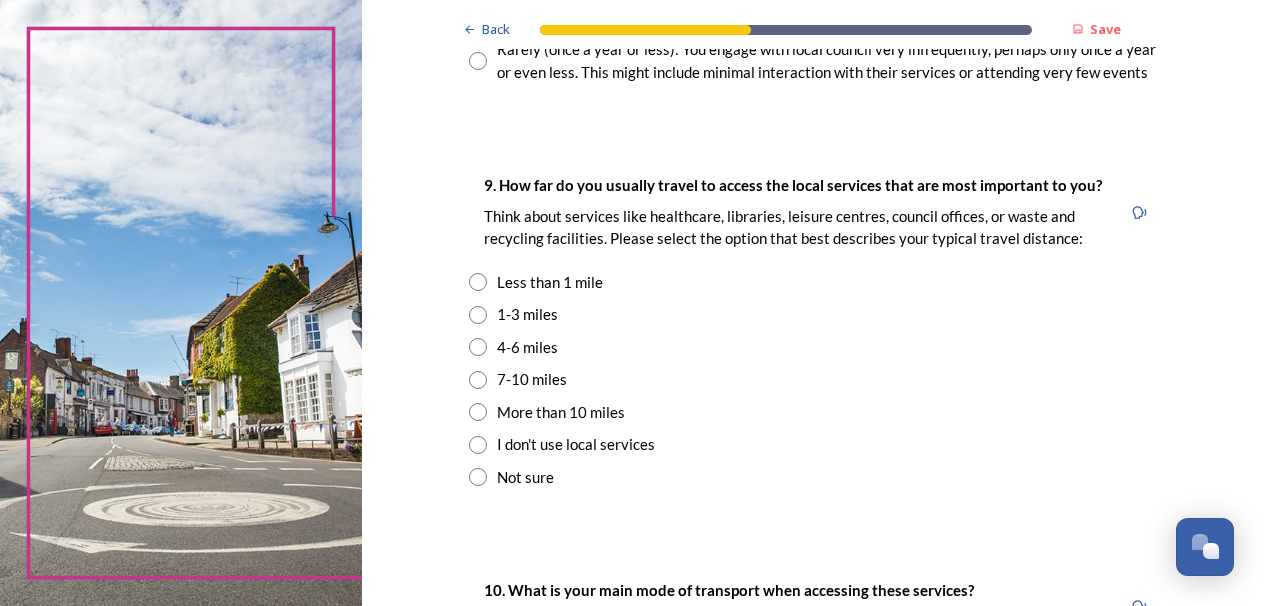 scroll, scrollTop: 1351, scrollLeft: 0, axis: vertical 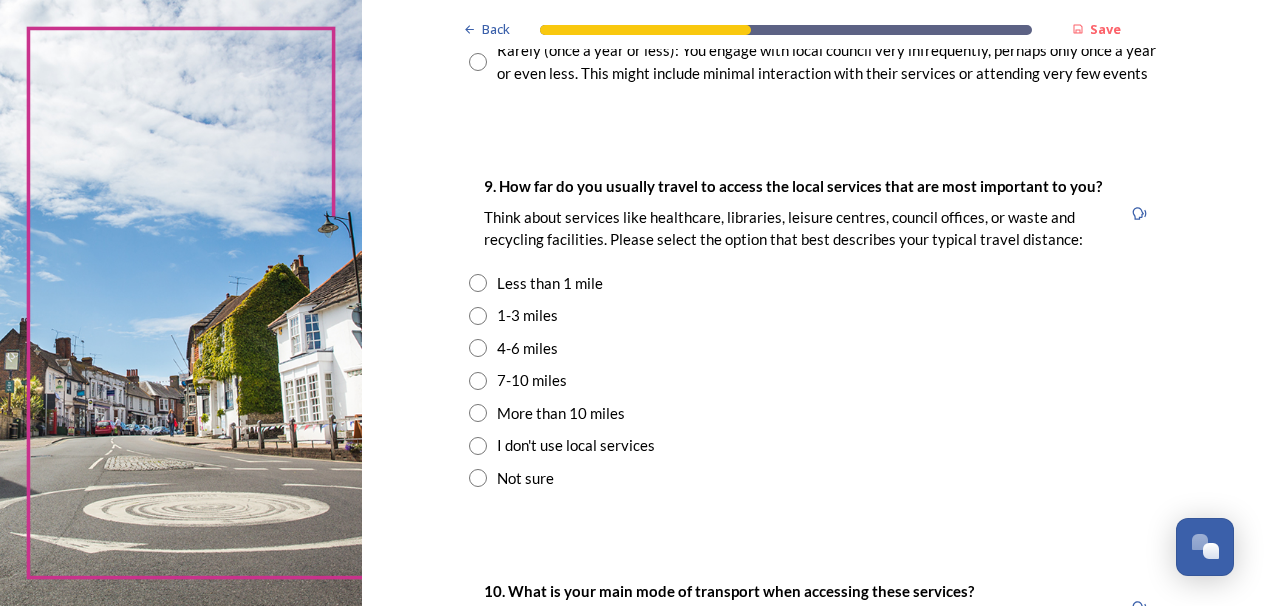 click at bounding box center [478, 381] 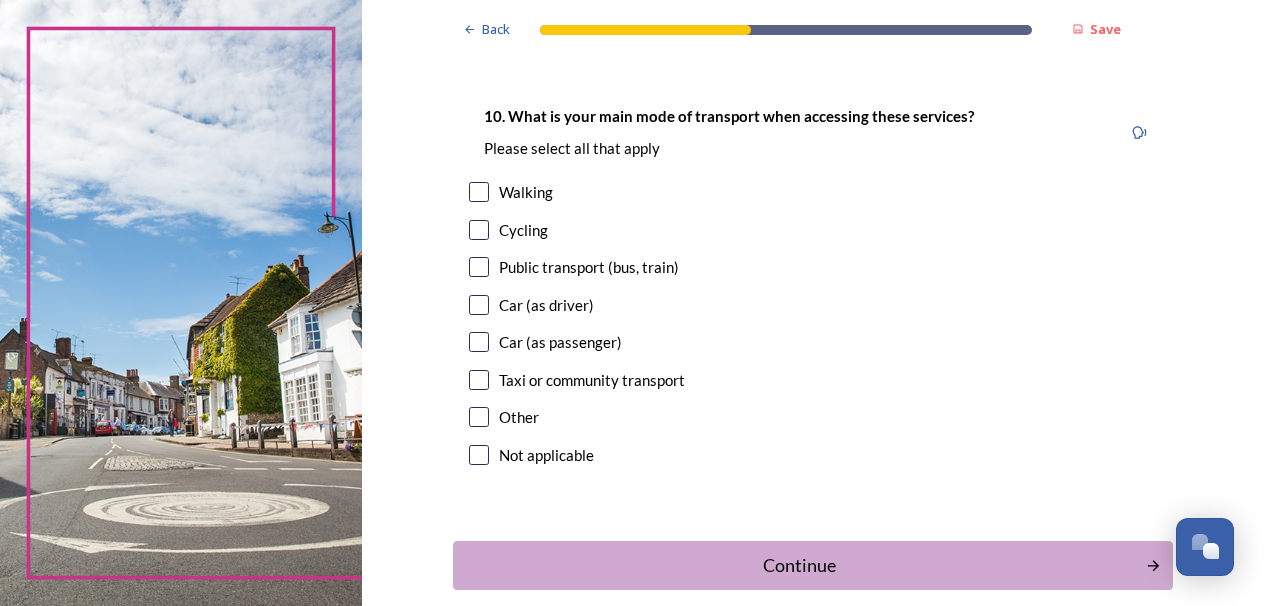 scroll, scrollTop: 1842, scrollLeft: 0, axis: vertical 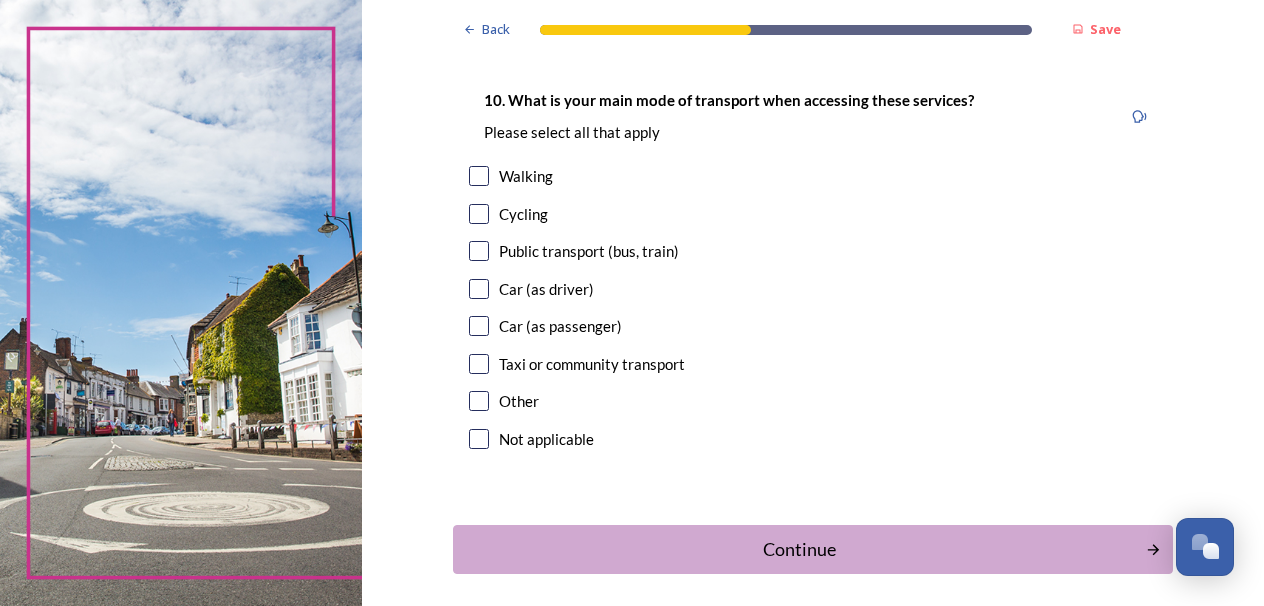 click at bounding box center [479, 289] 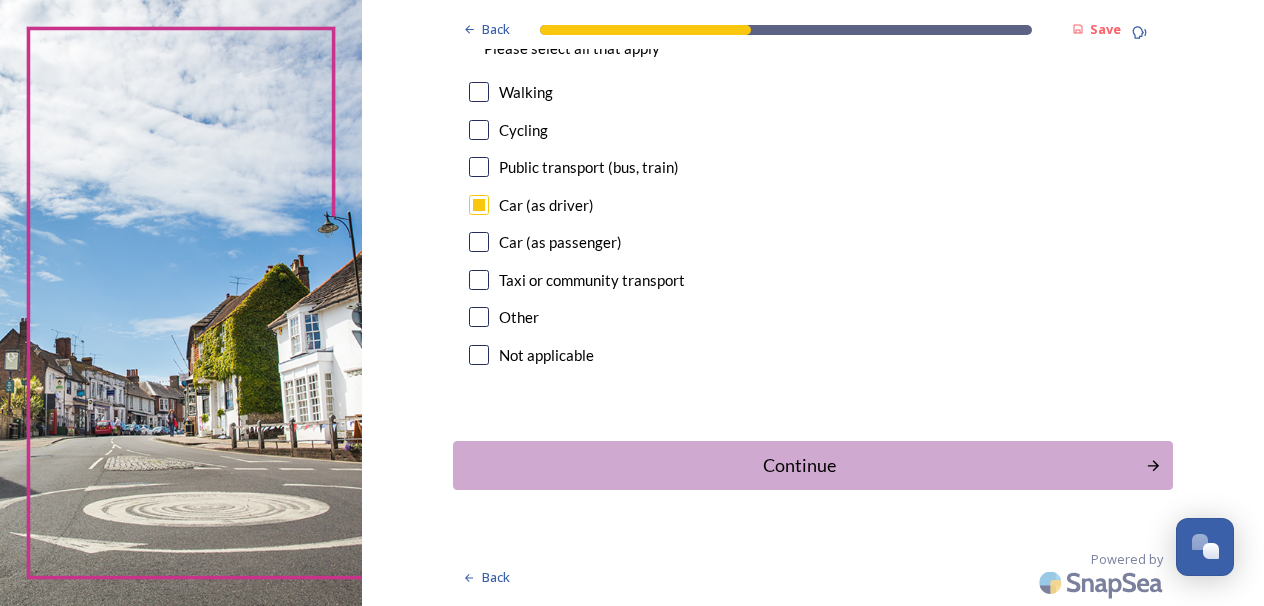 scroll, scrollTop: 1984, scrollLeft: 0, axis: vertical 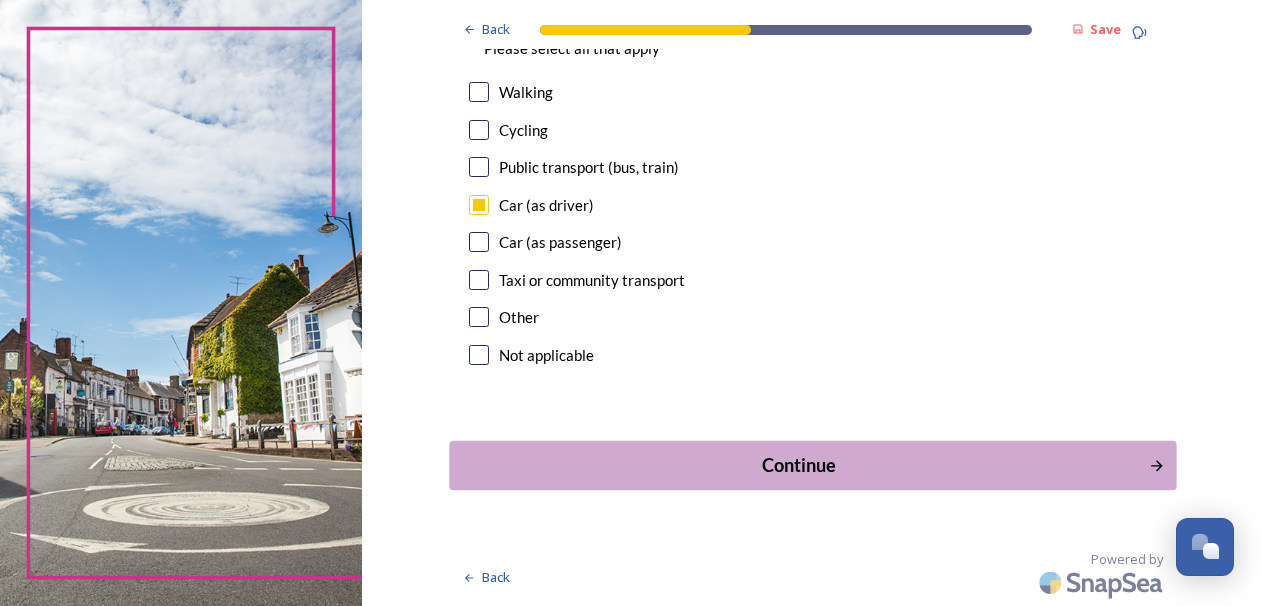 click on "Continue" at bounding box center (799, 465) 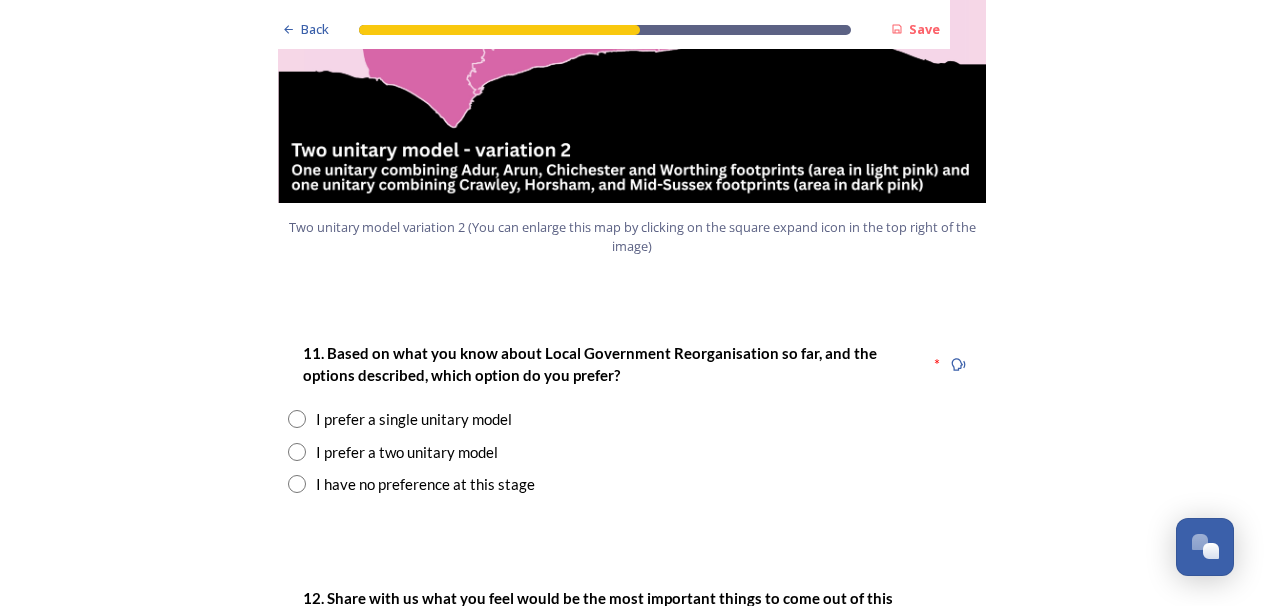 scroll, scrollTop: 2419, scrollLeft: 0, axis: vertical 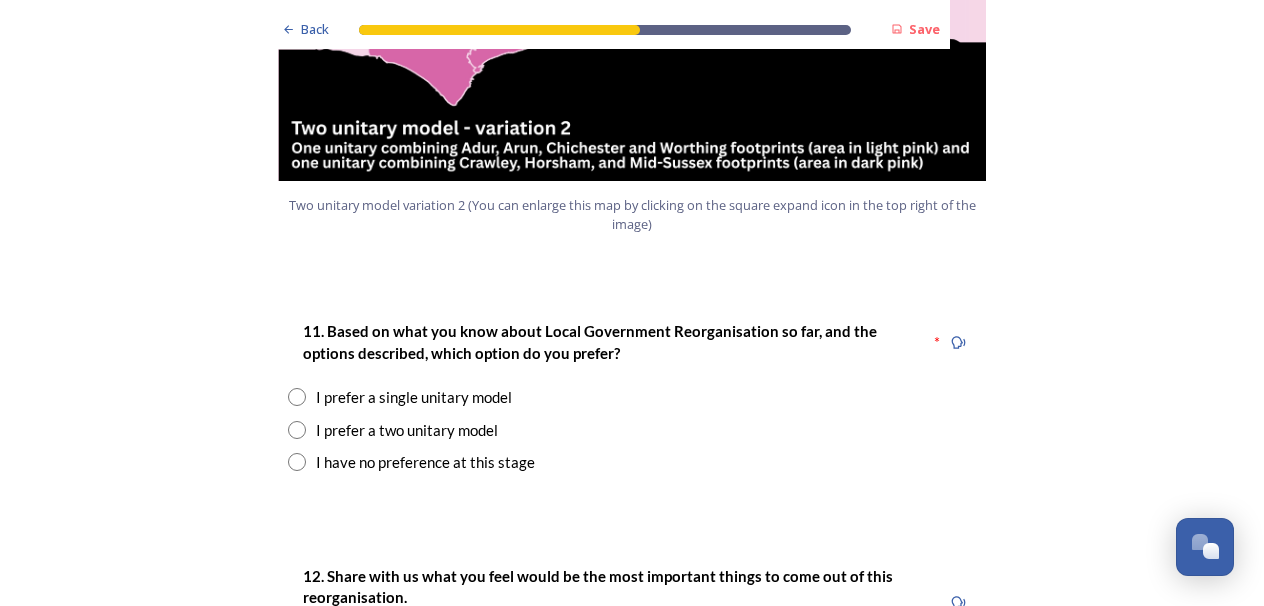 click on "I prefer a two unitary model" at bounding box center (407, 430) 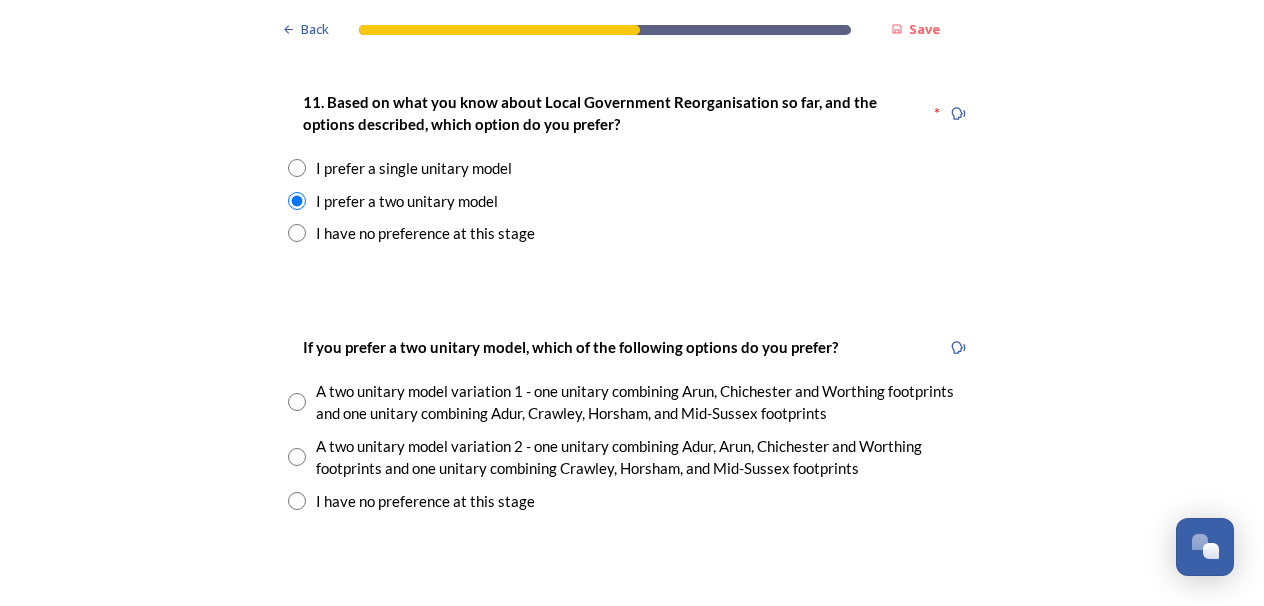 scroll, scrollTop: 2650, scrollLeft: 0, axis: vertical 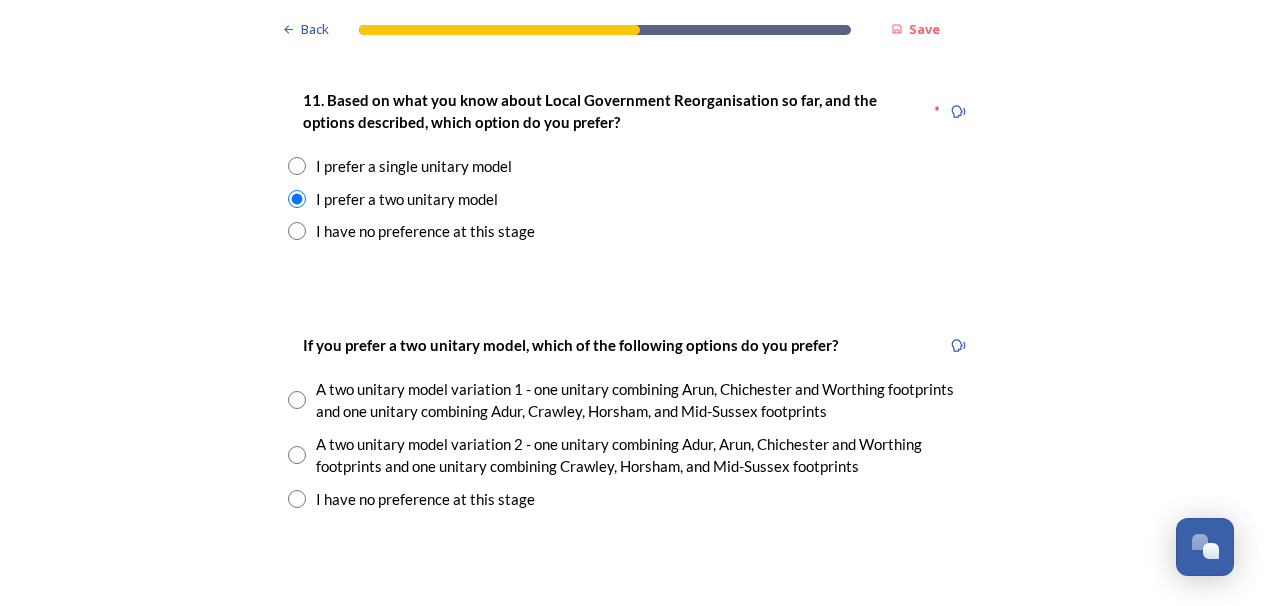 click at bounding box center [297, 455] 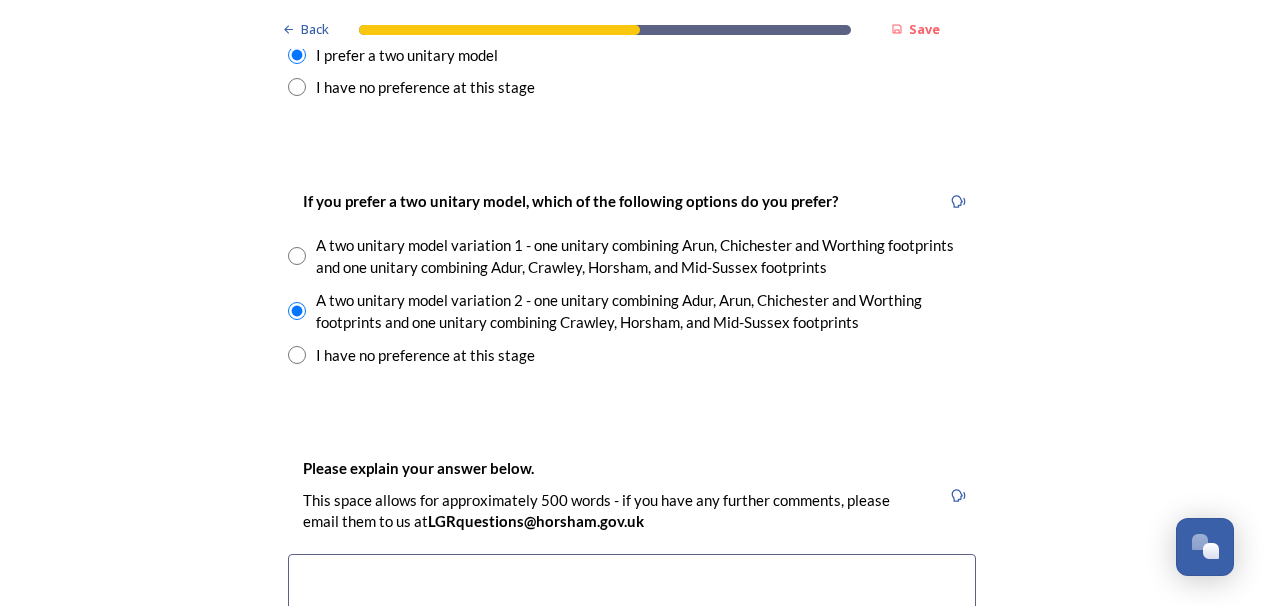 scroll, scrollTop: 2846, scrollLeft: 0, axis: vertical 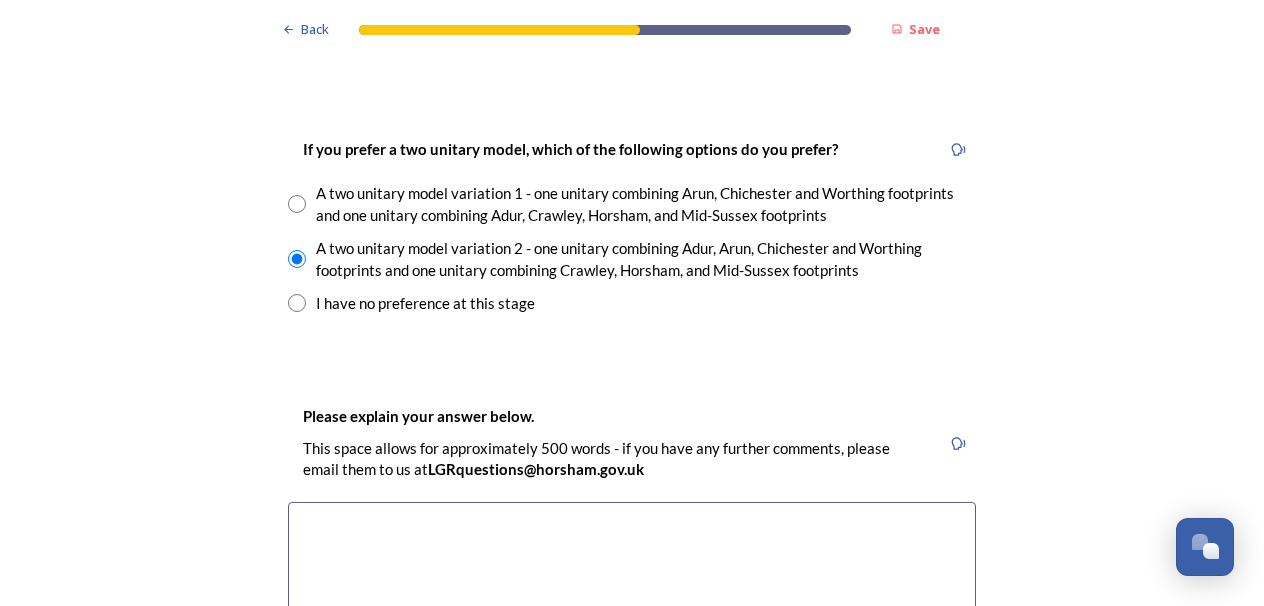 click at bounding box center [632, 614] 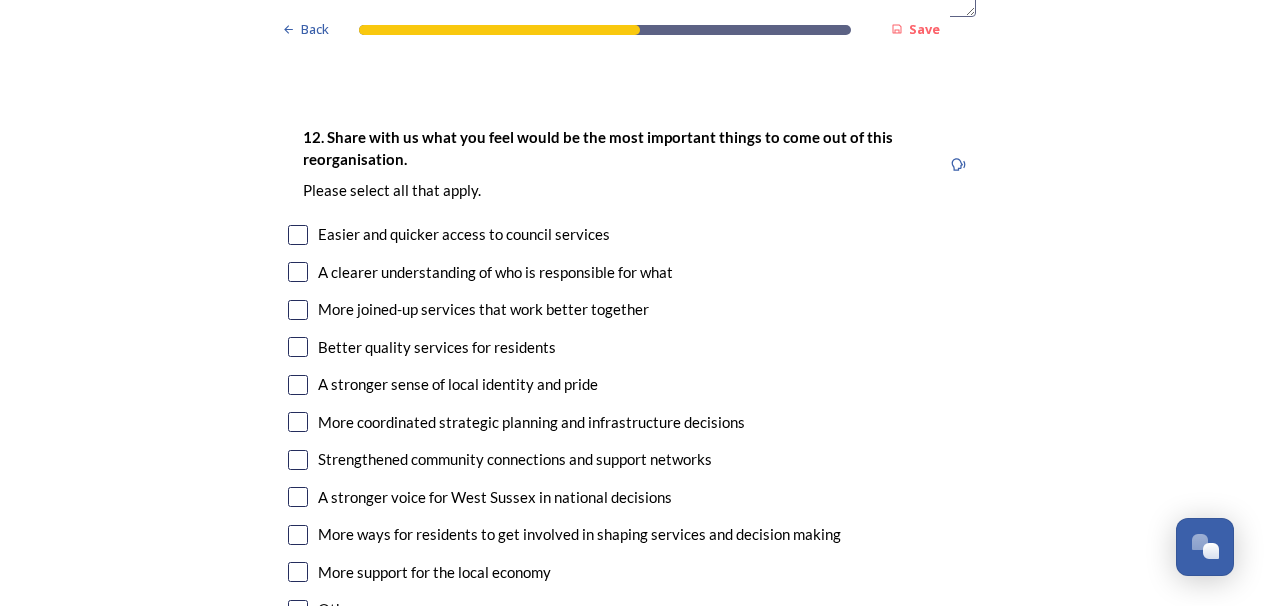 scroll, scrollTop: 3570, scrollLeft: 0, axis: vertical 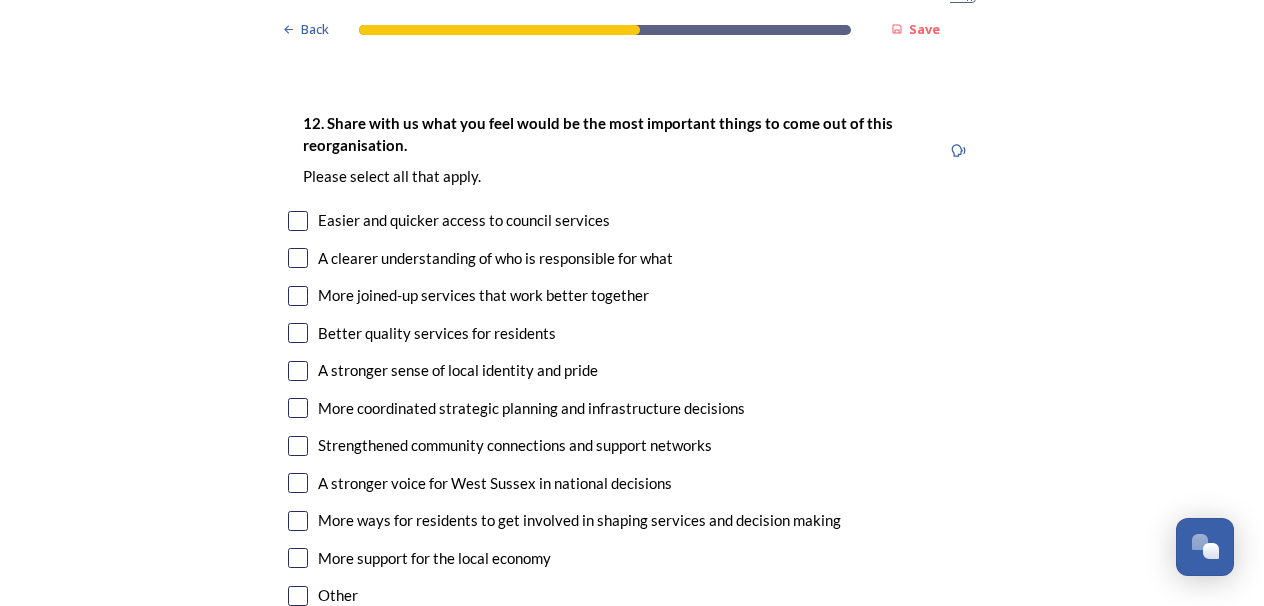 type on "I feel the need for rural and coastal areas need to be decided more locally than a unitary model would provide" 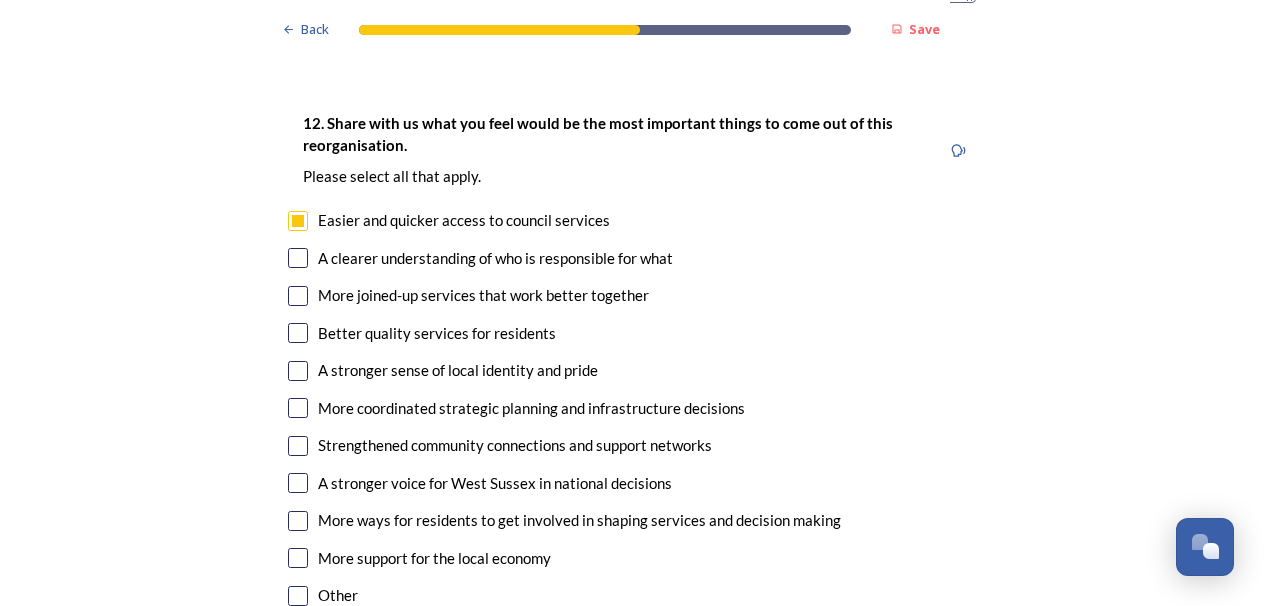 click at bounding box center [298, 258] 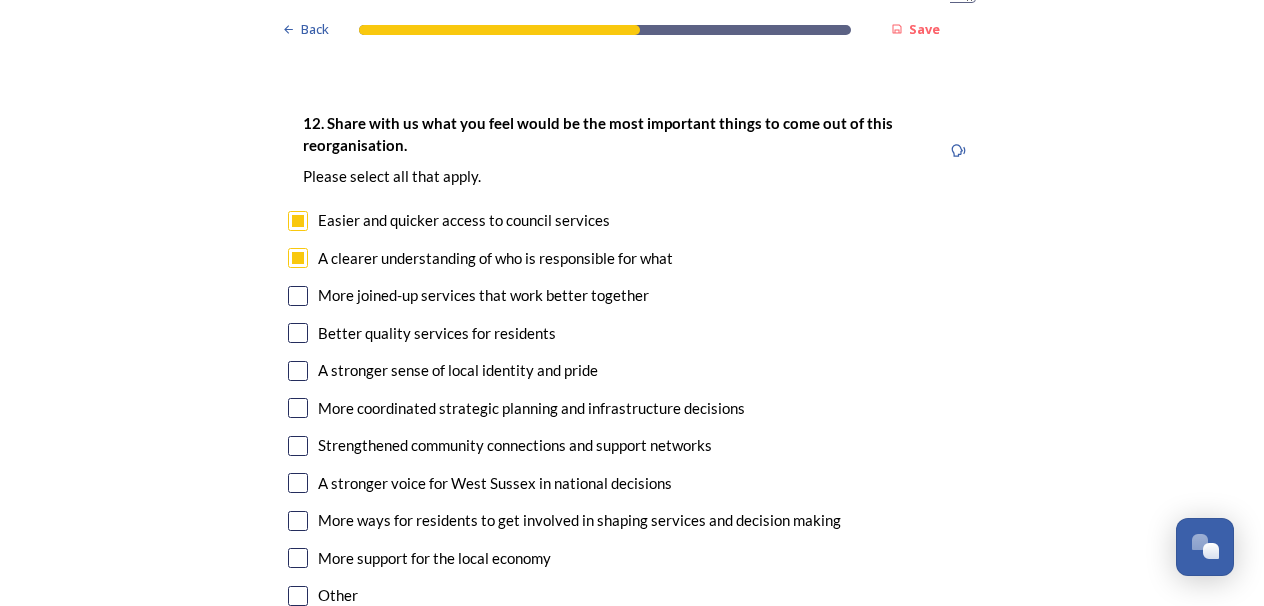 click at bounding box center [298, 333] 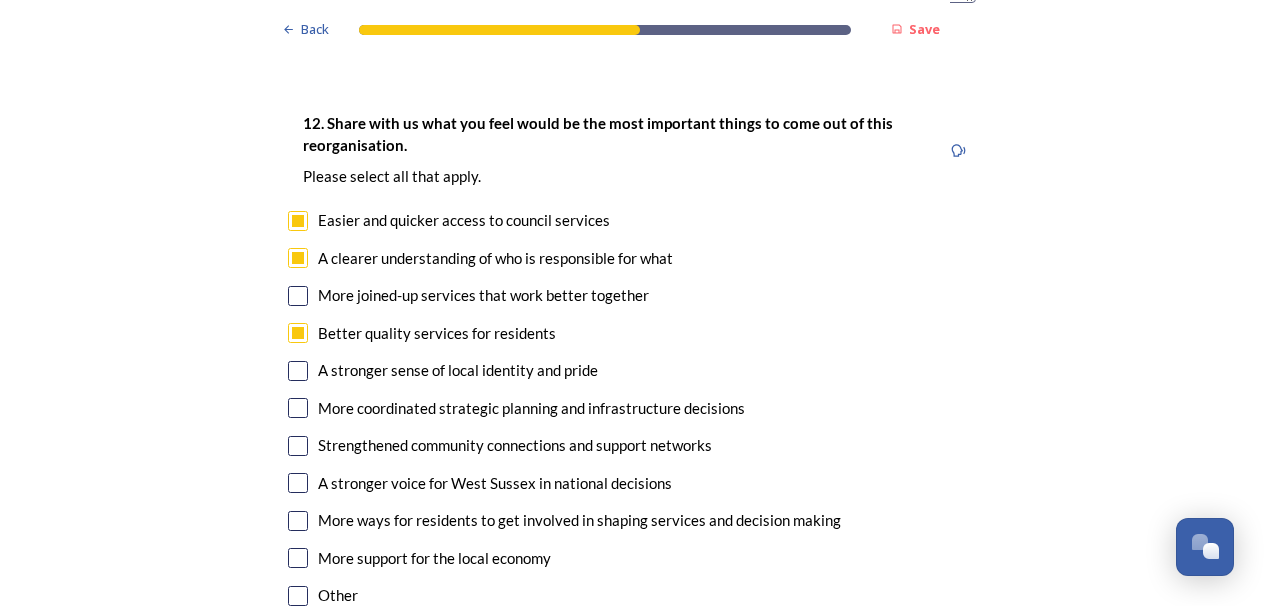 click at bounding box center (298, 296) 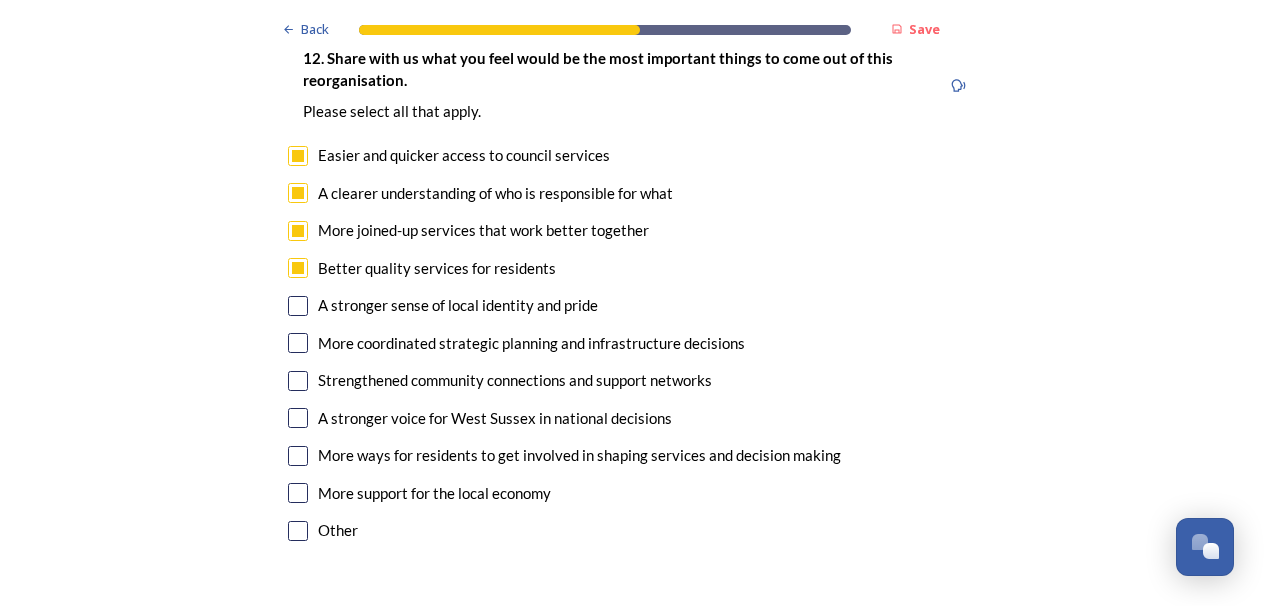 scroll, scrollTop: 3653, scrollLeft: 0, axis: vertical 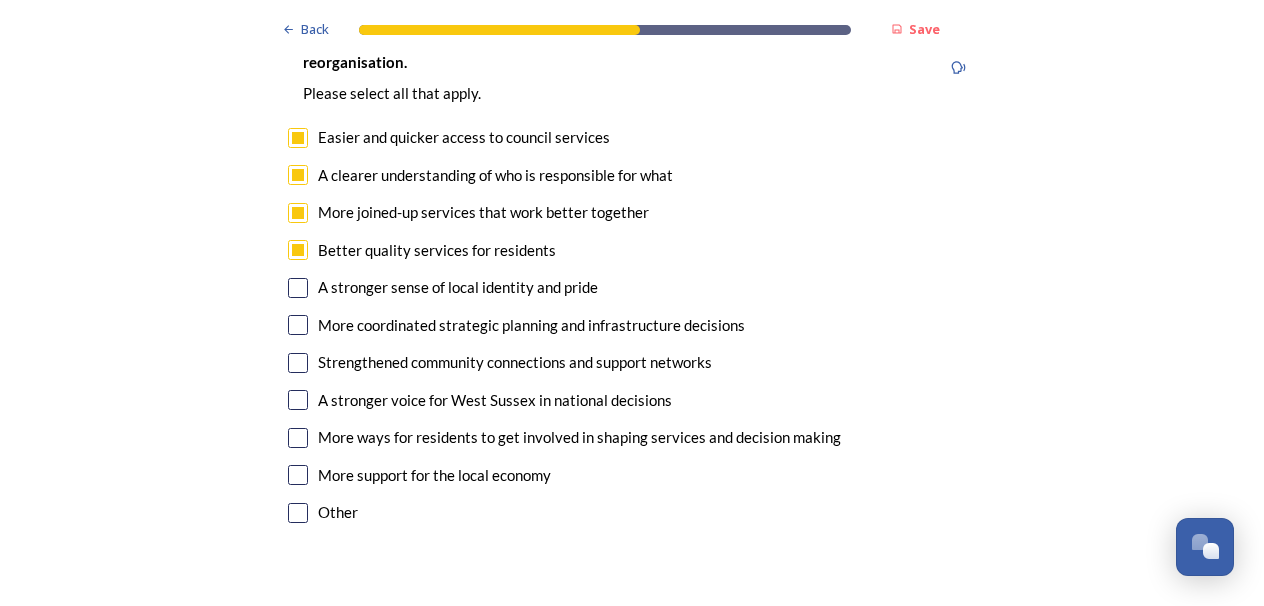 click at bounding box center [298, 325] 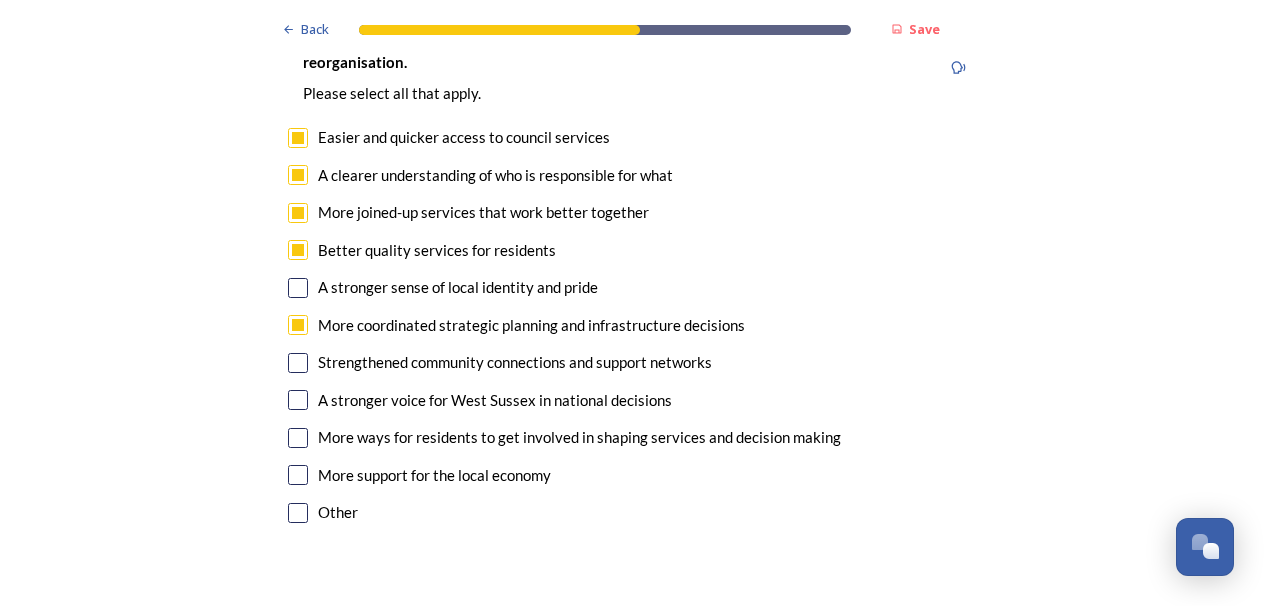 click at bounding box center (298, 363) 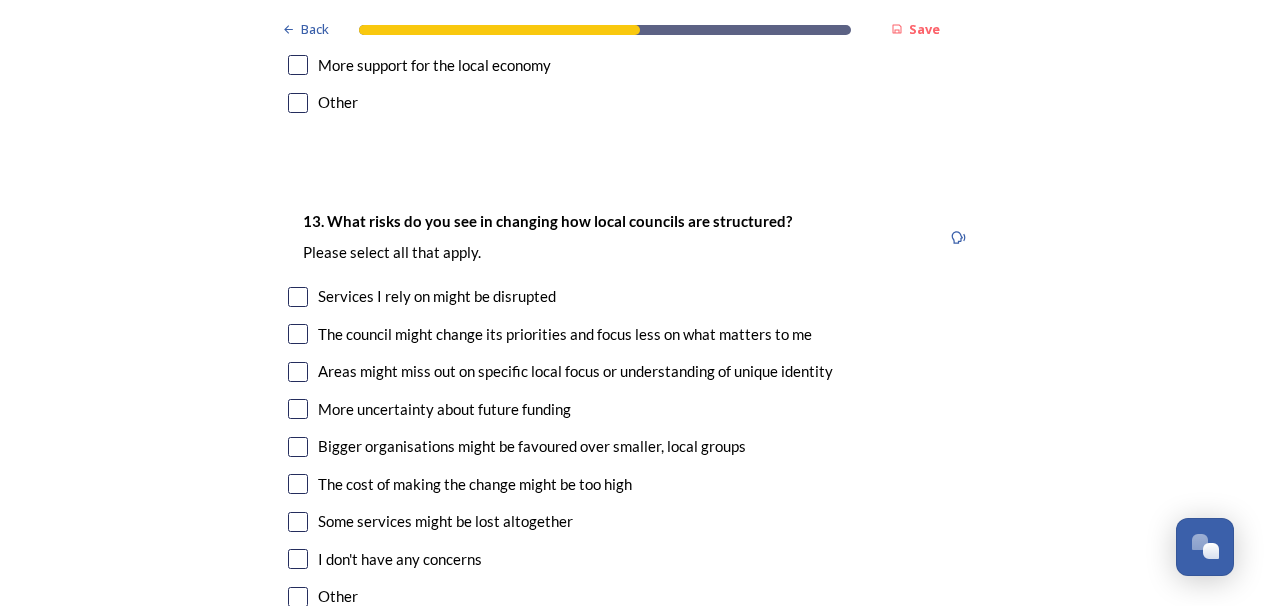scroll, scrollTop: 4086, scrollLeft: 0, axis: vertical 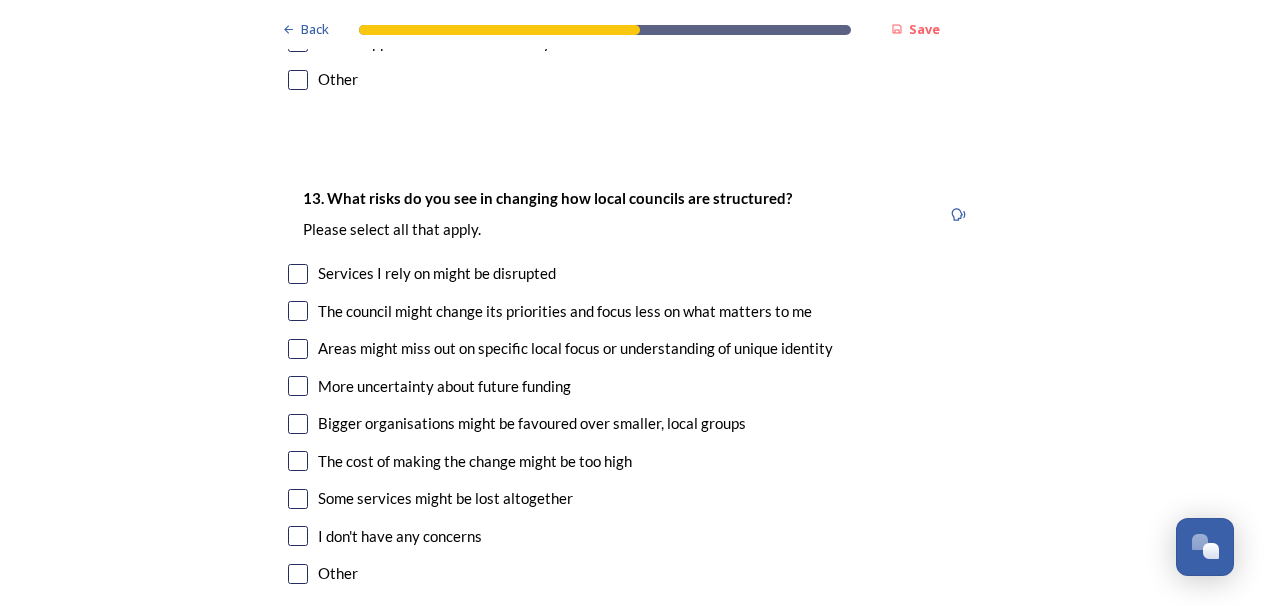 click at bounding box center (298, 274) 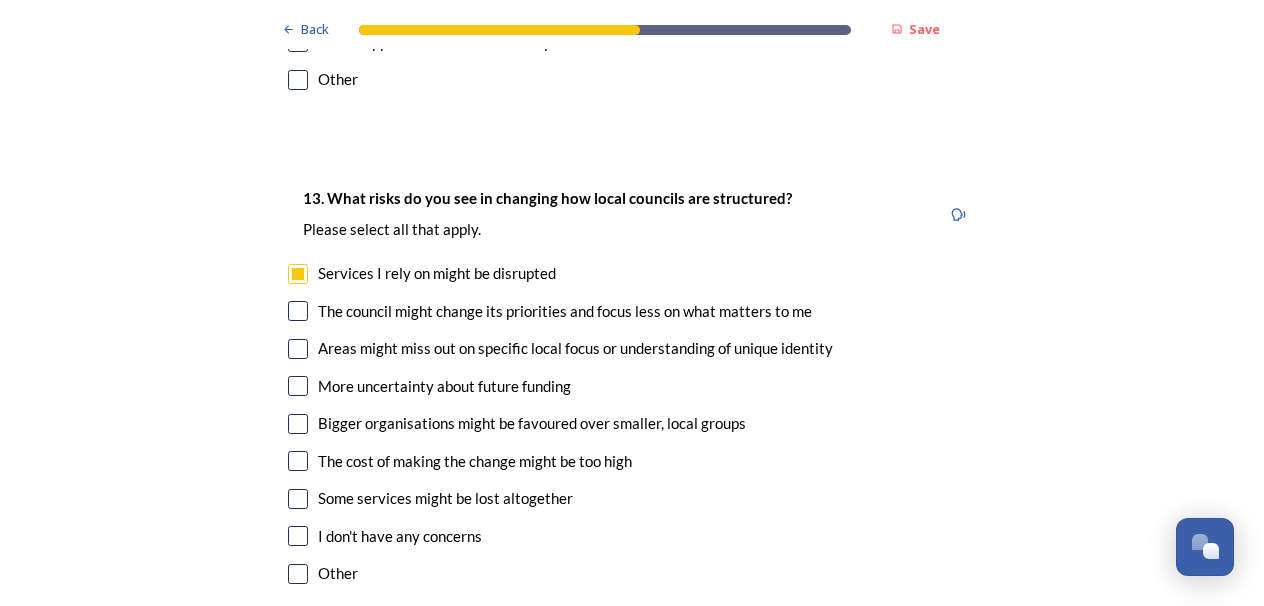 click at bounding box center (298, 311) 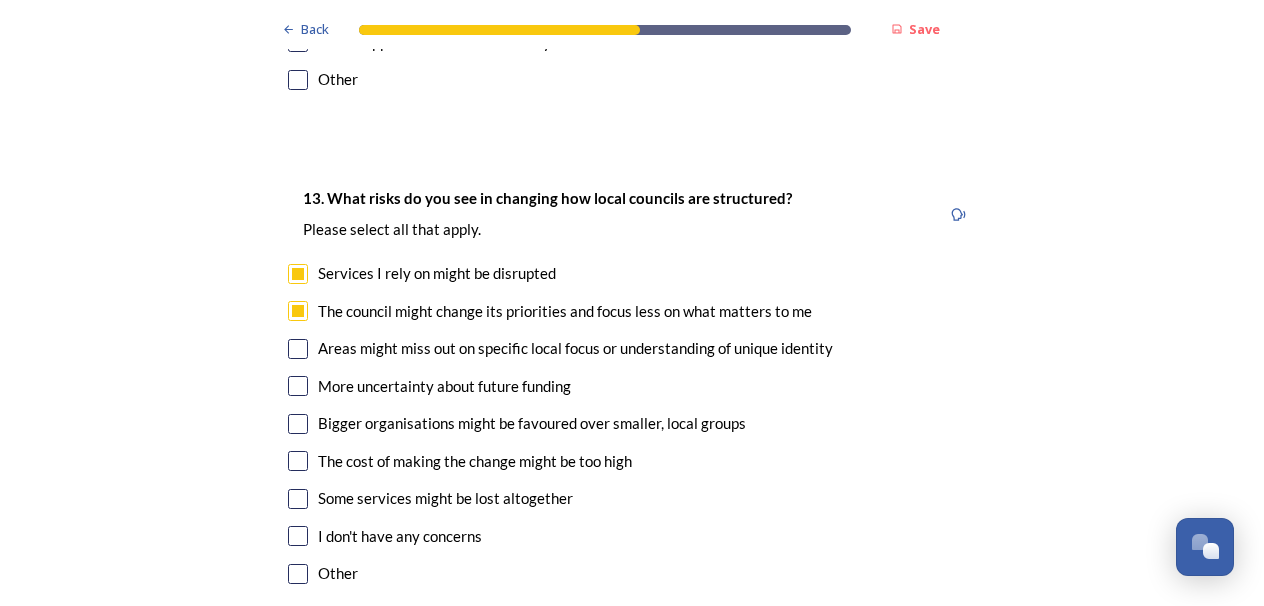 click at bounding box center (298, 349) 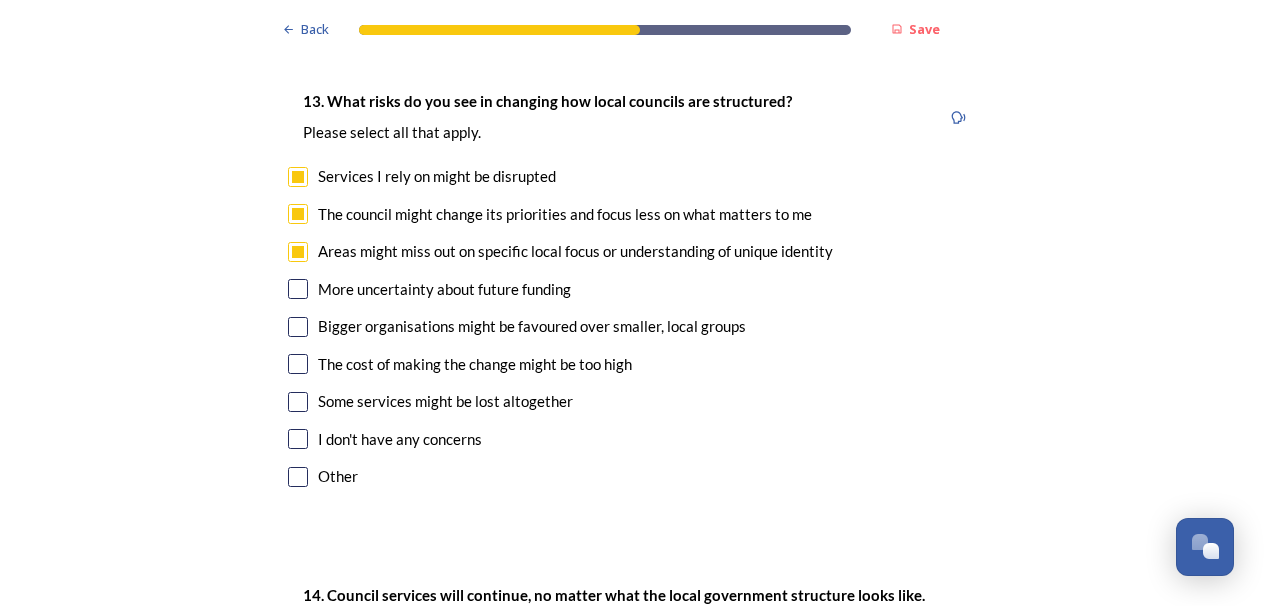 scroll, scrollTop: 4186, scrollLeft: 0, axis: vertical 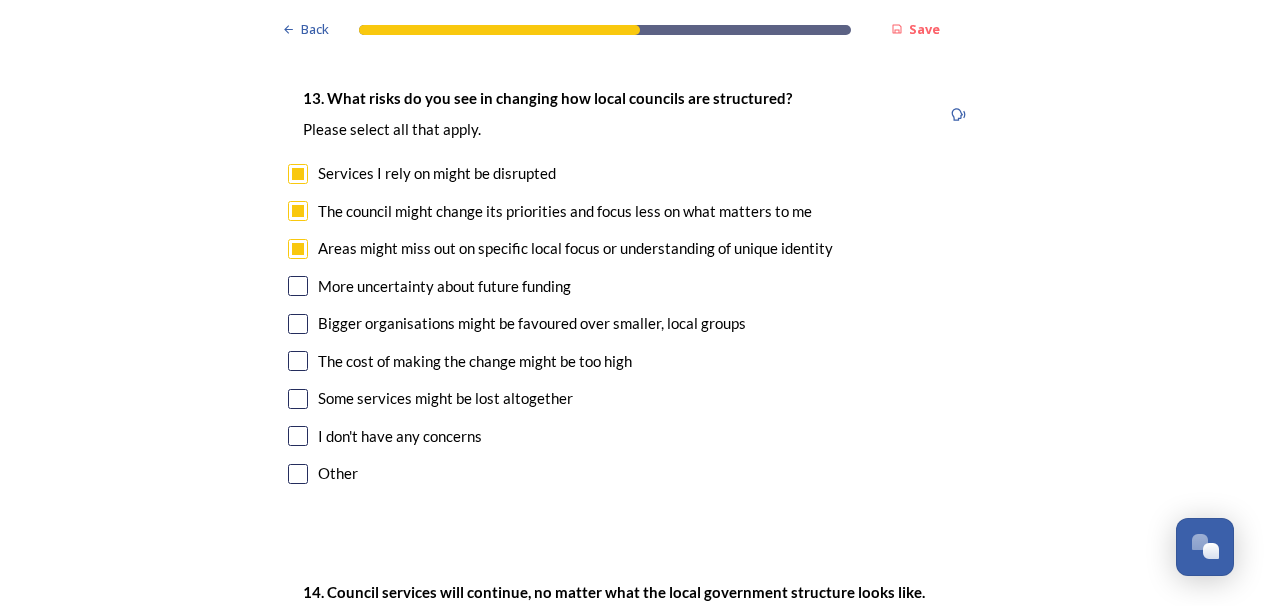 click at bounding box center [298, 324] 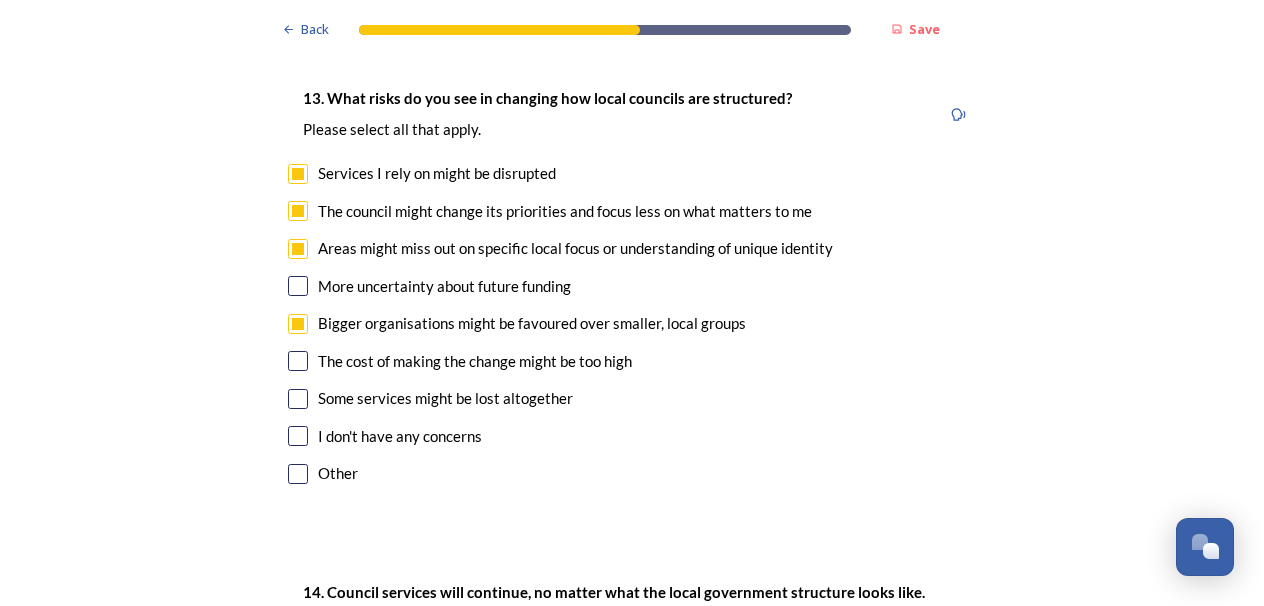 click at bounding box center [298, 399] 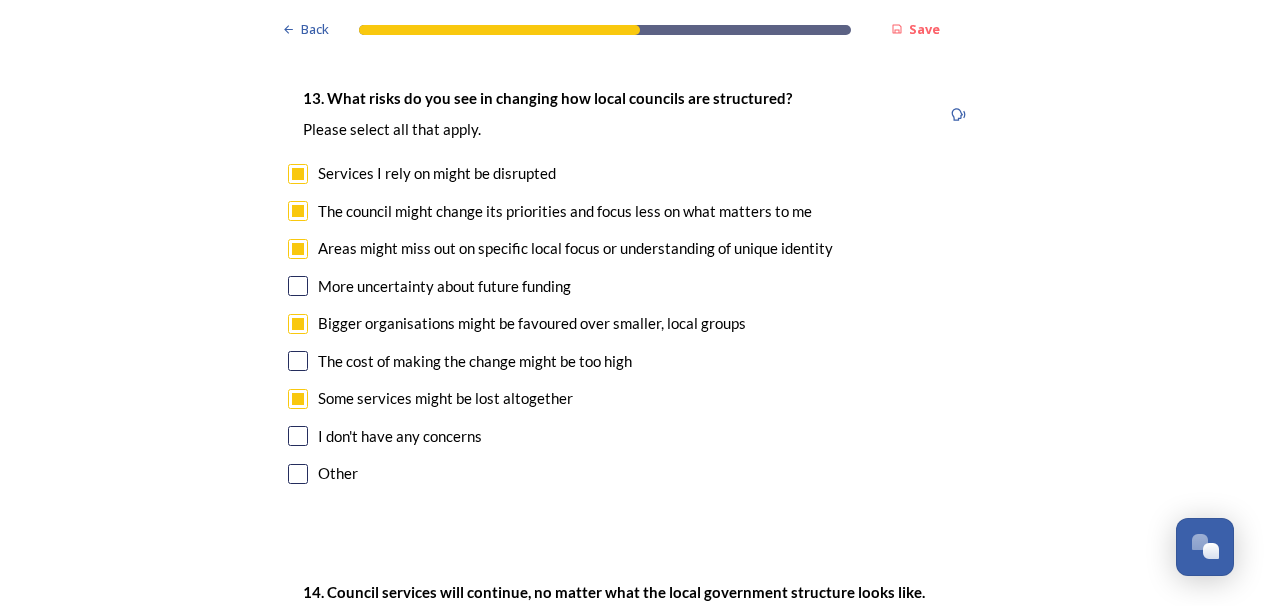 click at bounding box center (298, 361) 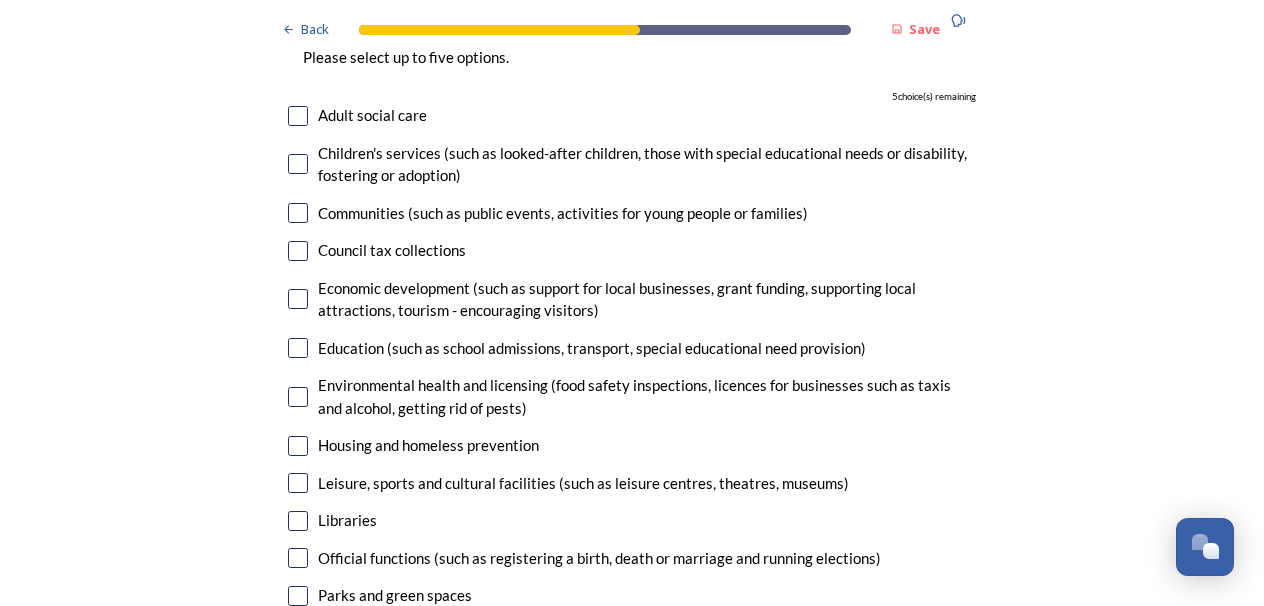 scroll, scrollTop: 4797, scrollLeft: 0, axis: vertical 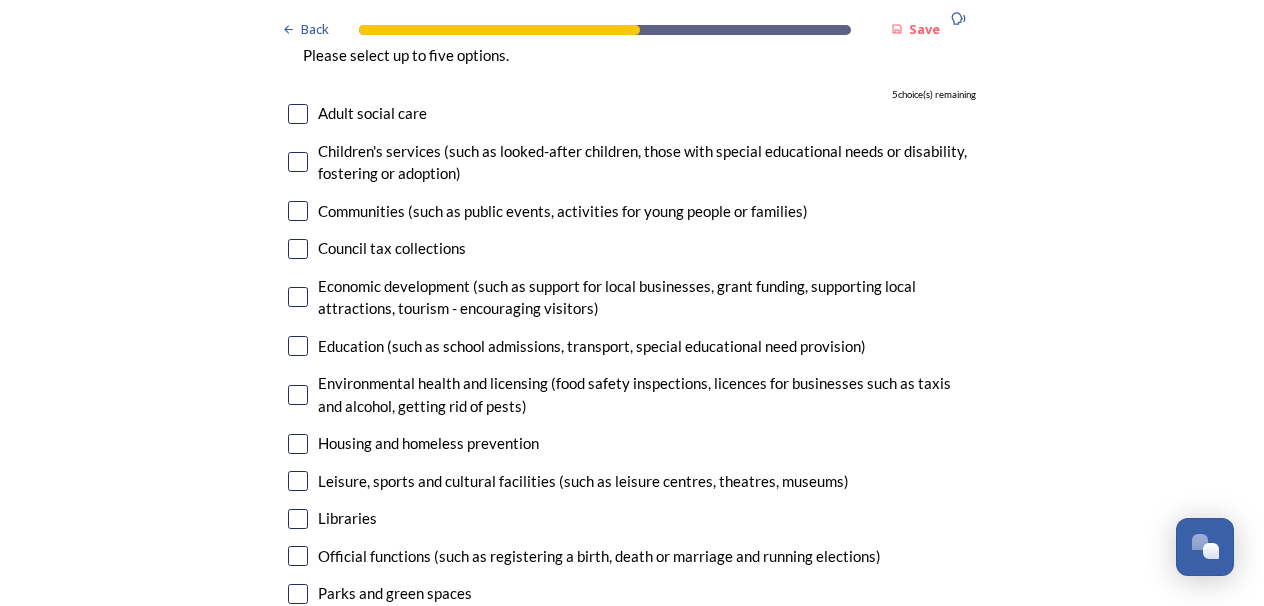 click at bounding box center [298, 297] 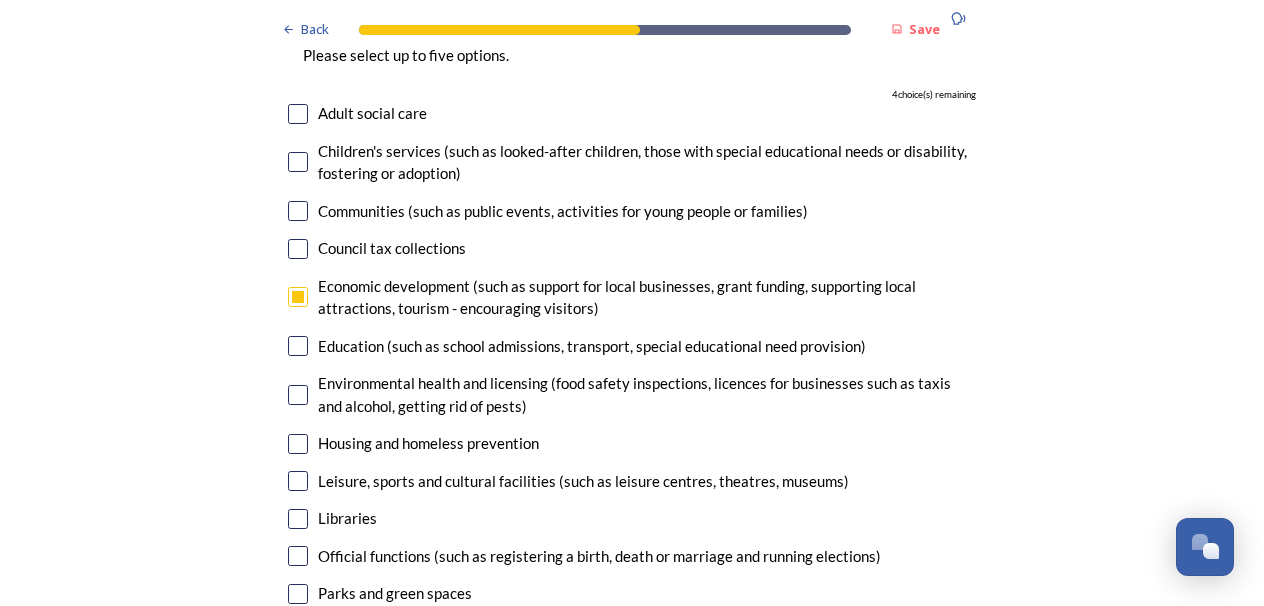 click at bounding box center (298, 346) 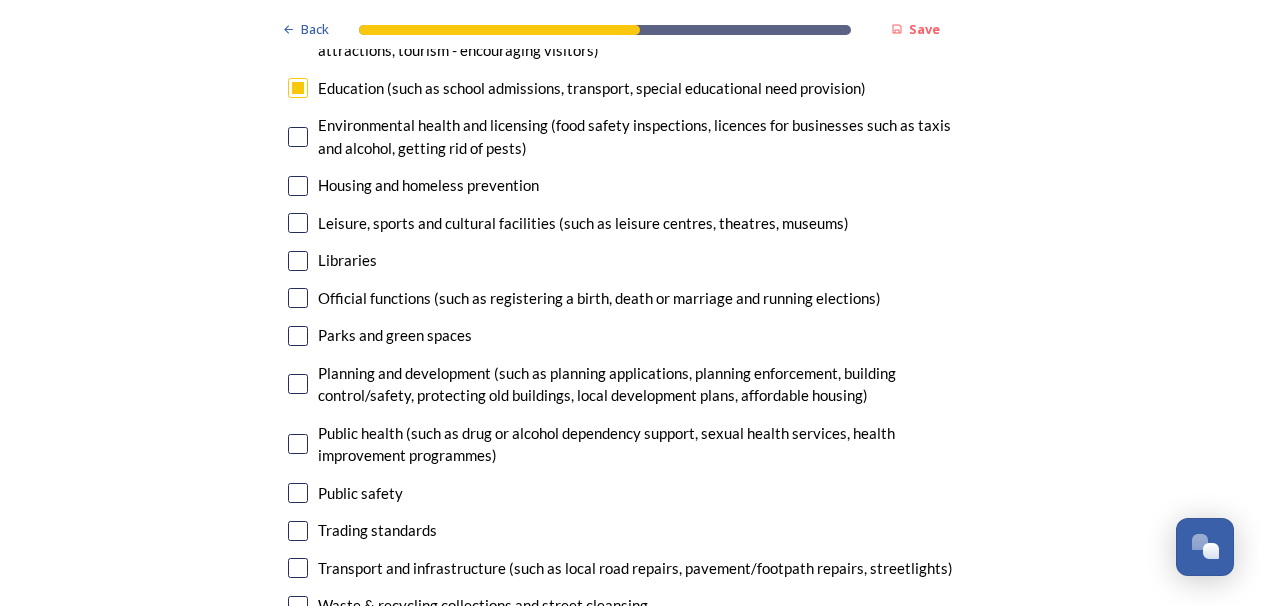scroll, scrollTop: 5064, scrollLeft: 0, axis: vertical 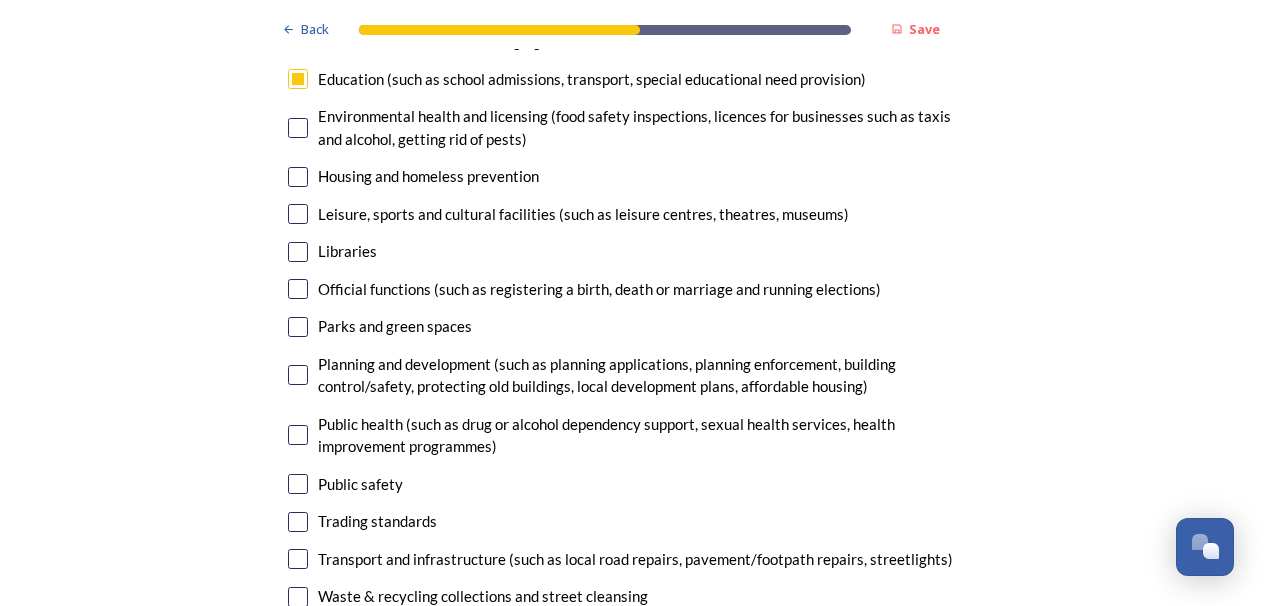 click at bounding box center (298, 375) 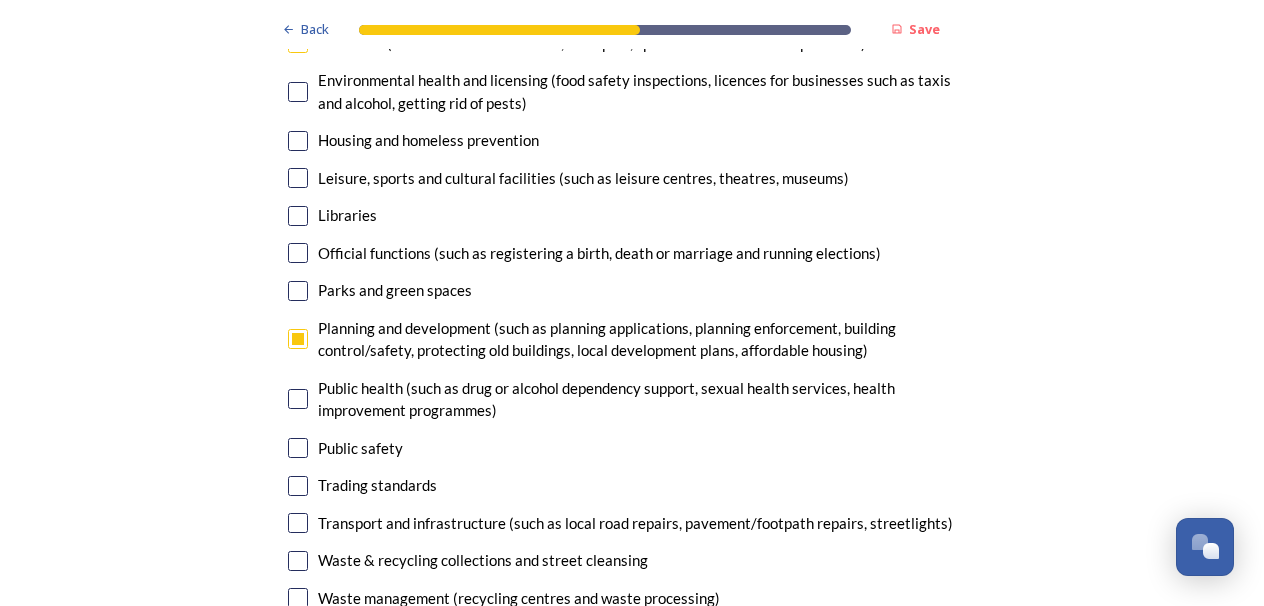 scroll, scrollTop: 5129, scrollLeft: 0, axis: vertical 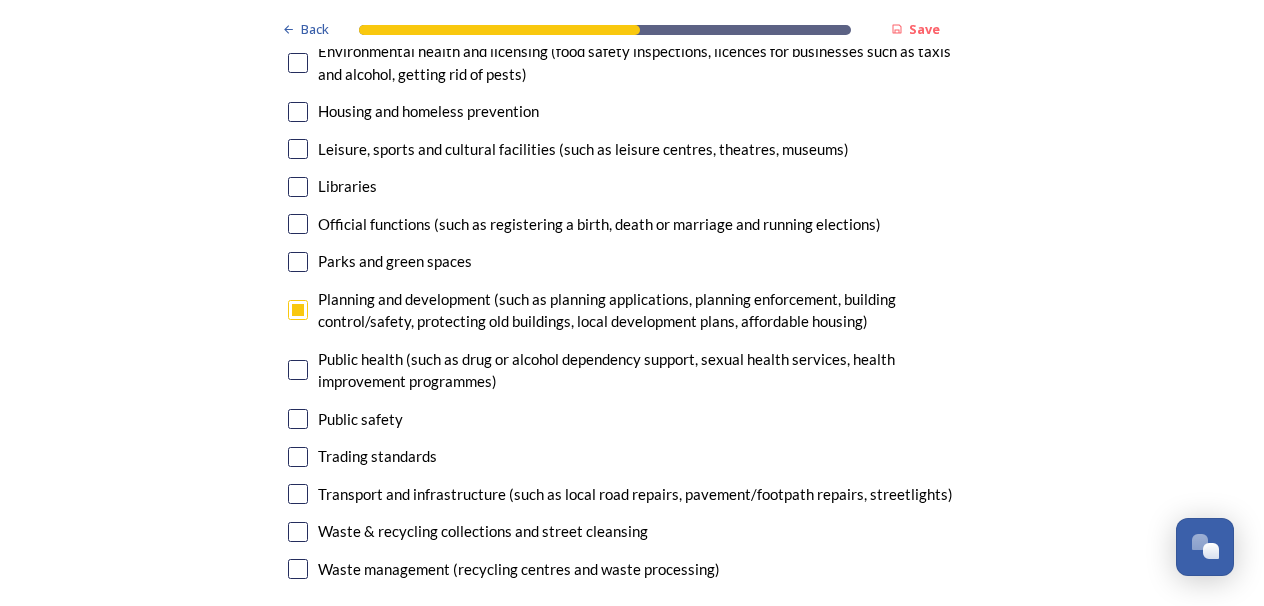click at bounding box center [298, 494] 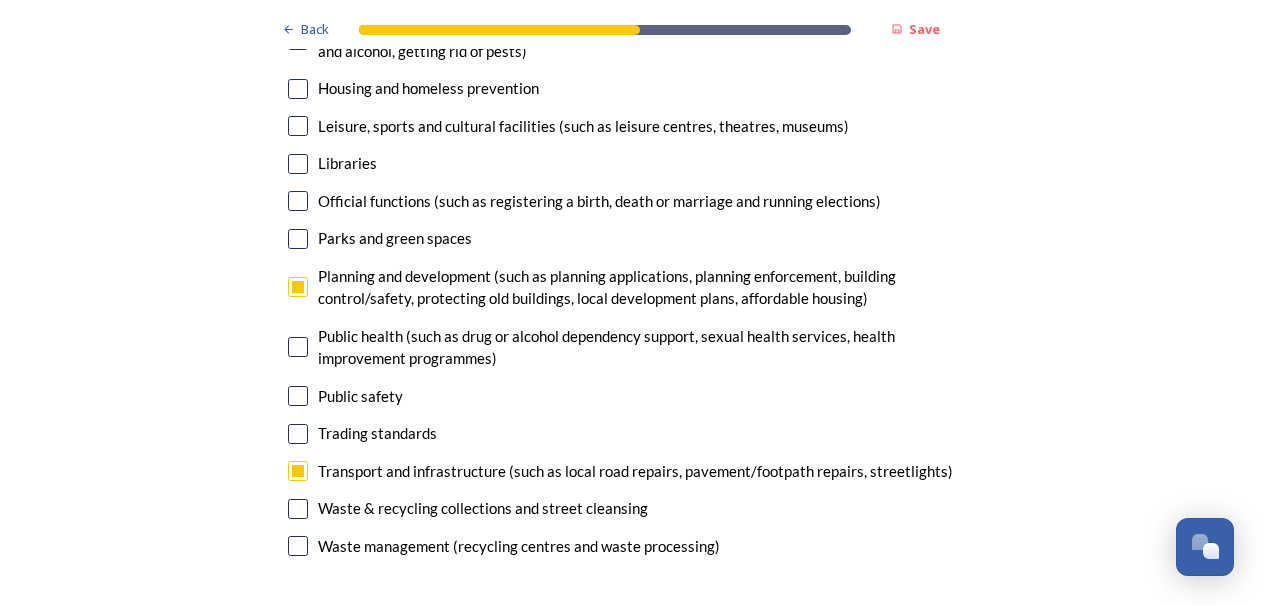 scroll, scrollTop: 5149, scrollLeft: 0, axis: vertical 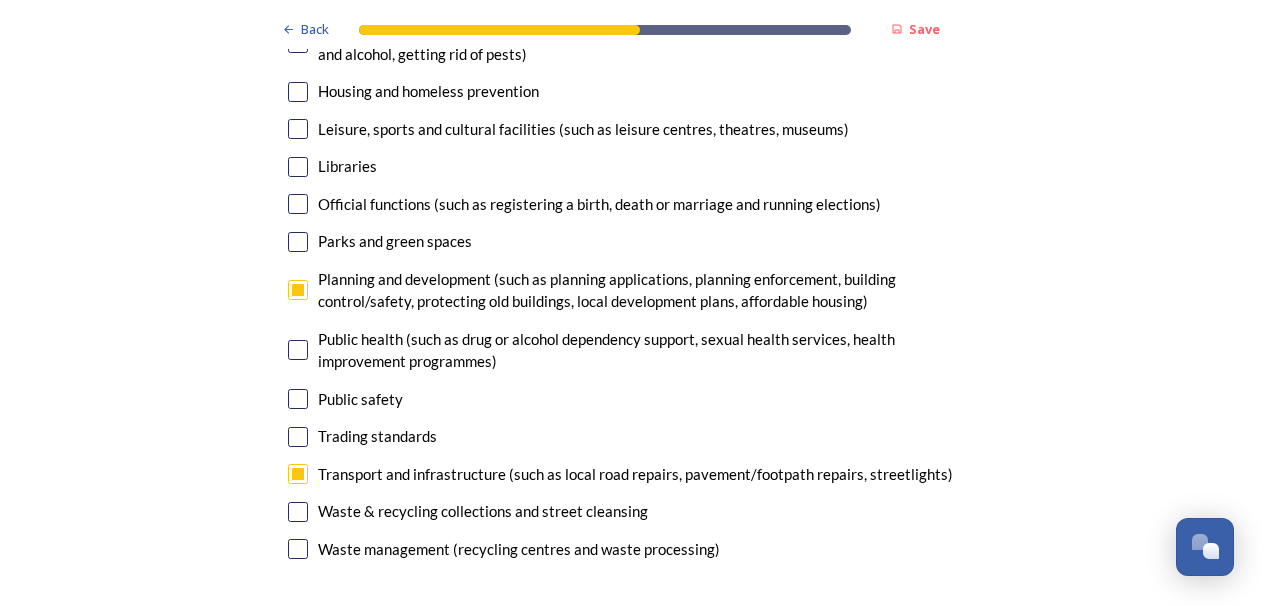 click at bounding box center (298, 242) 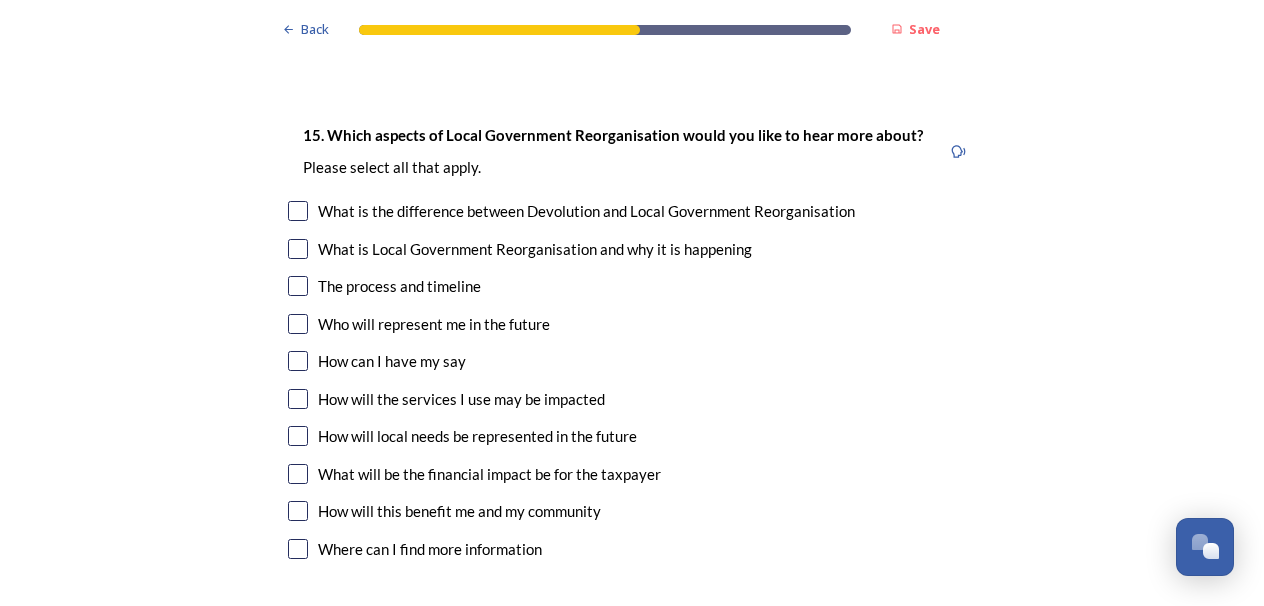 scroll, scrollTop: 5687, scrollLeft: 0, axis: vertical 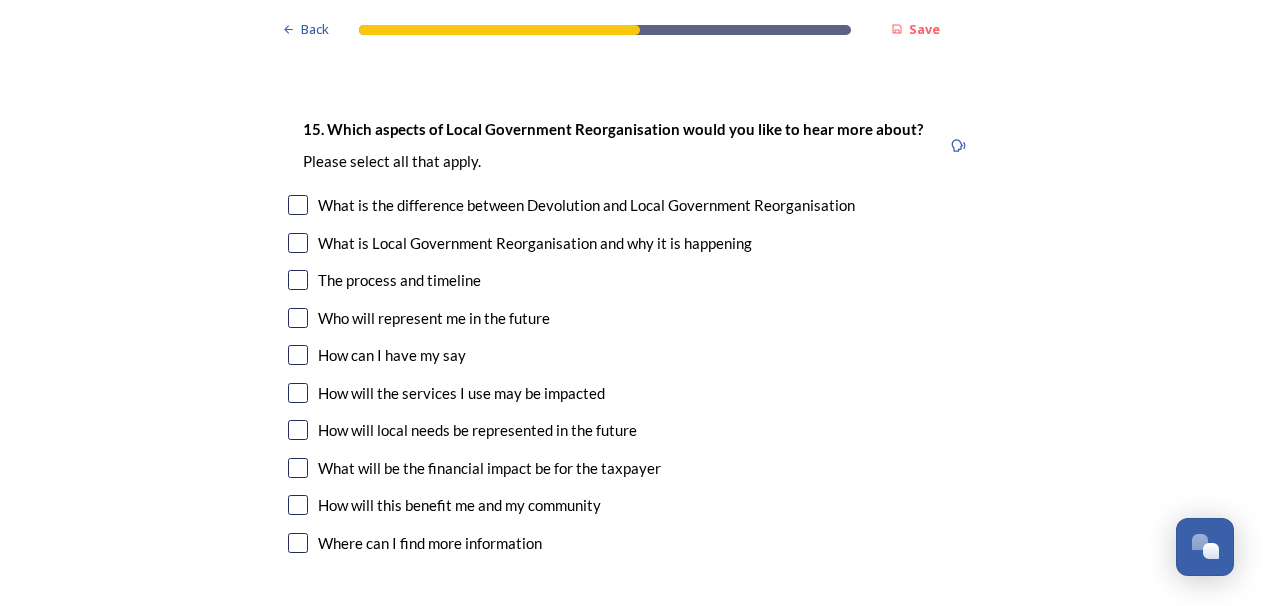 click at bounding box center [298, 243] 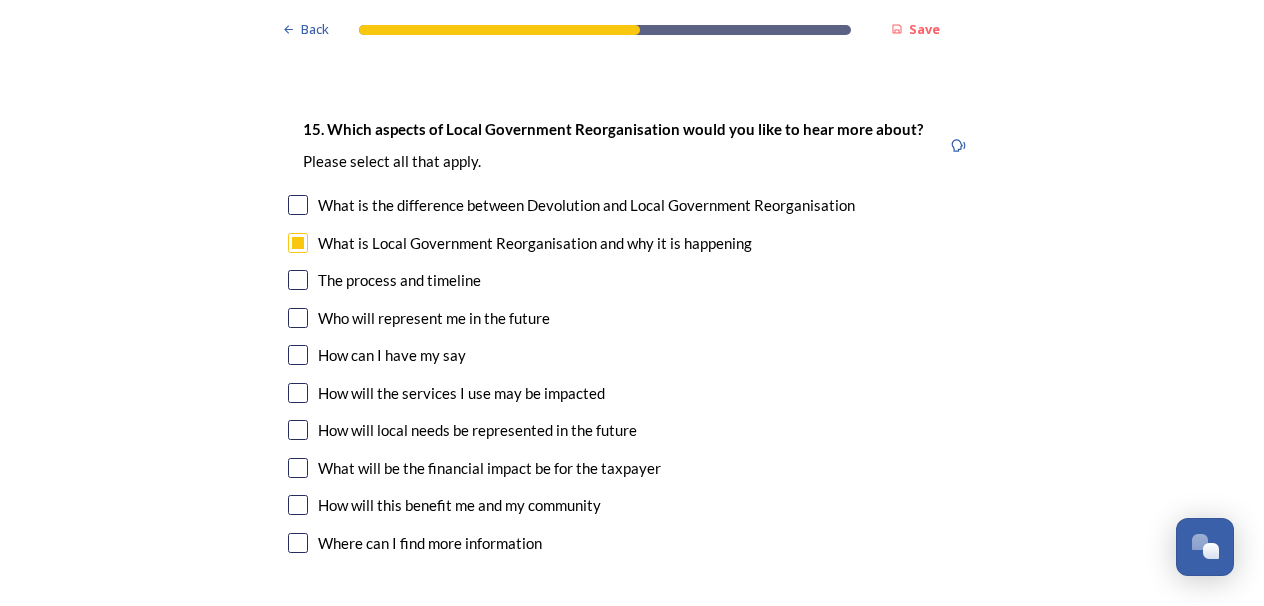 click at bounding box center [298, 280] 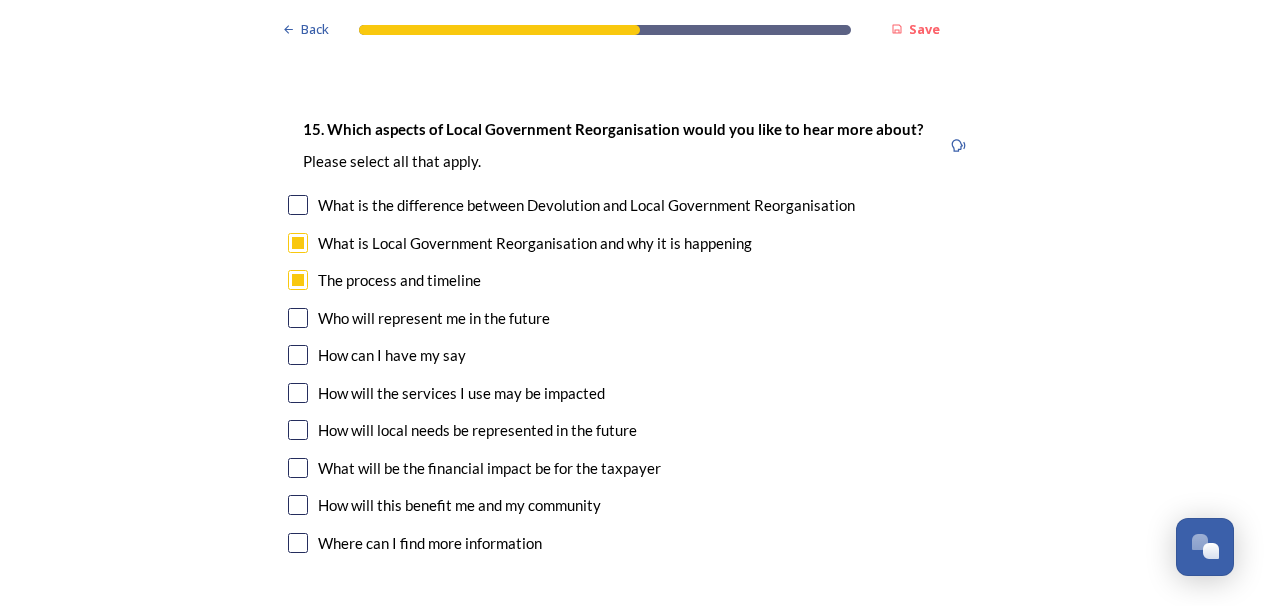 click at bounding box center (298, 393) 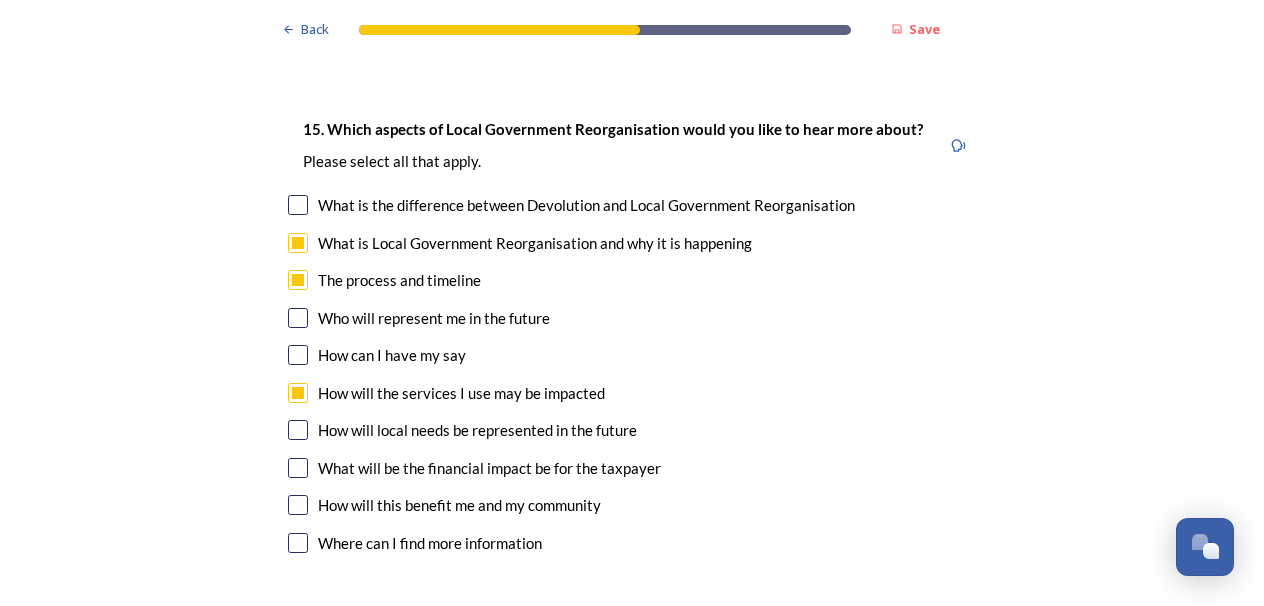 click at bounding box center [298, 430] 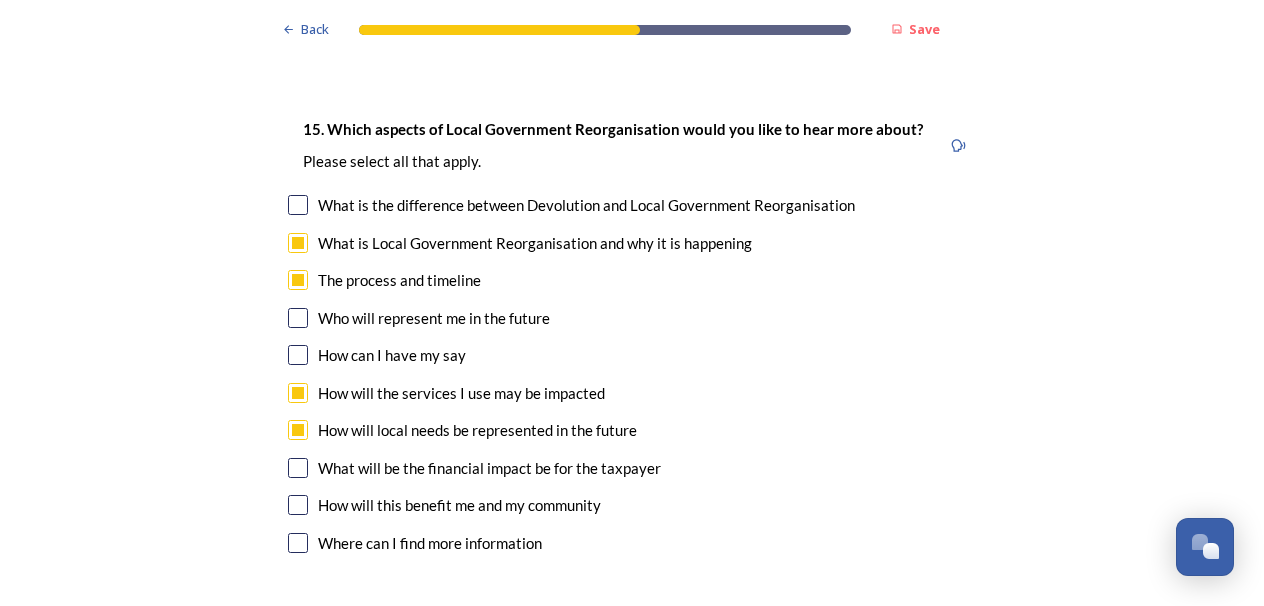click at bounding box center (298, 355) 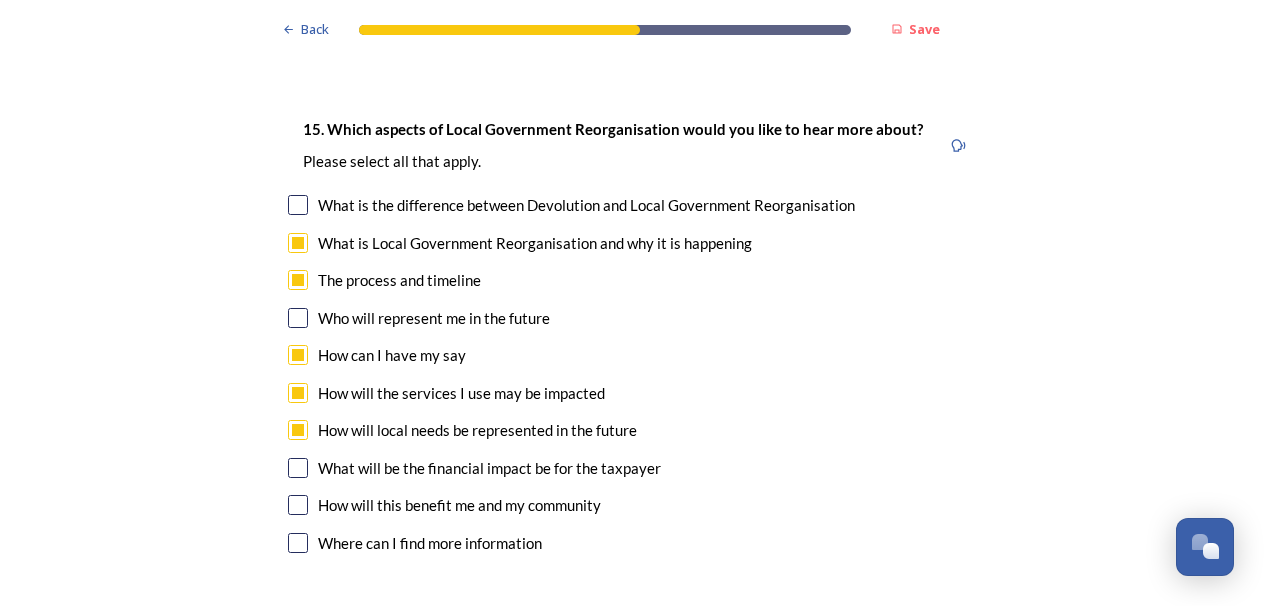 click at bounding box center (298, 318) 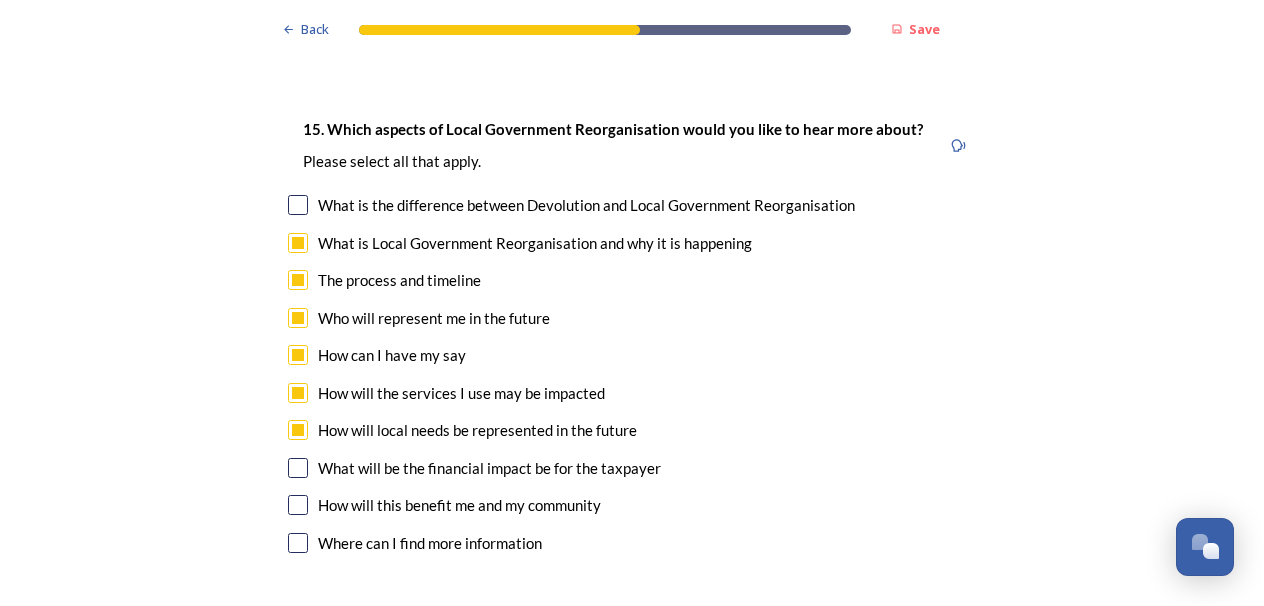 click at bounding box center (298, 468) 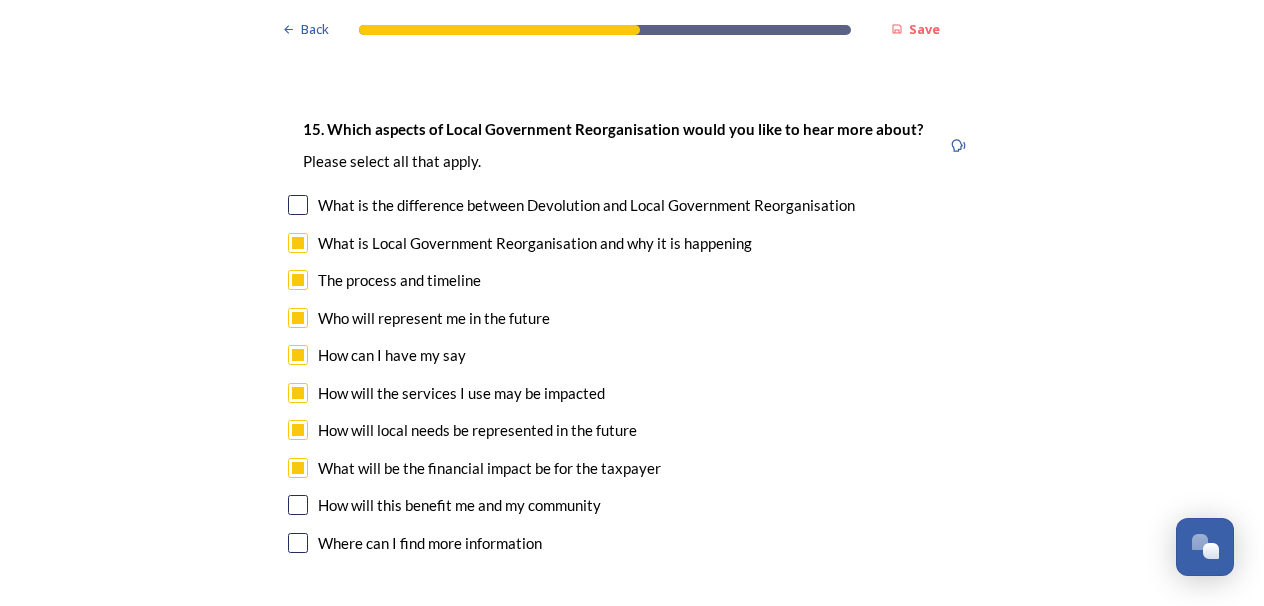 click on "How will this benefit me and my community" at bounding box center [632, 505] 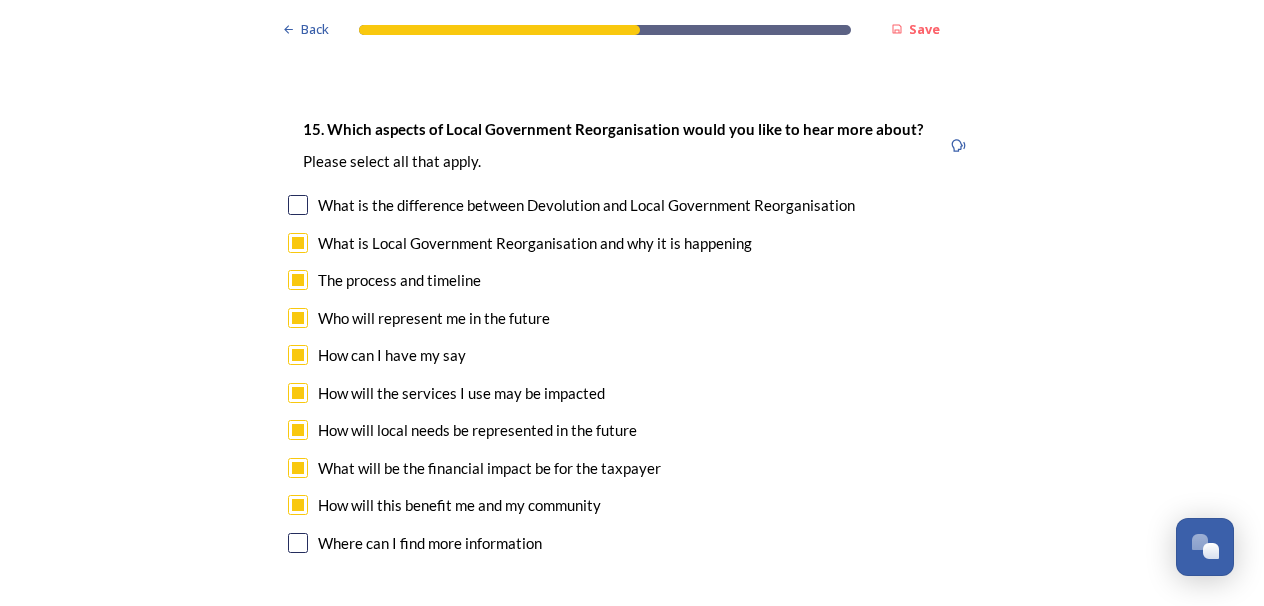checkbox on "true" 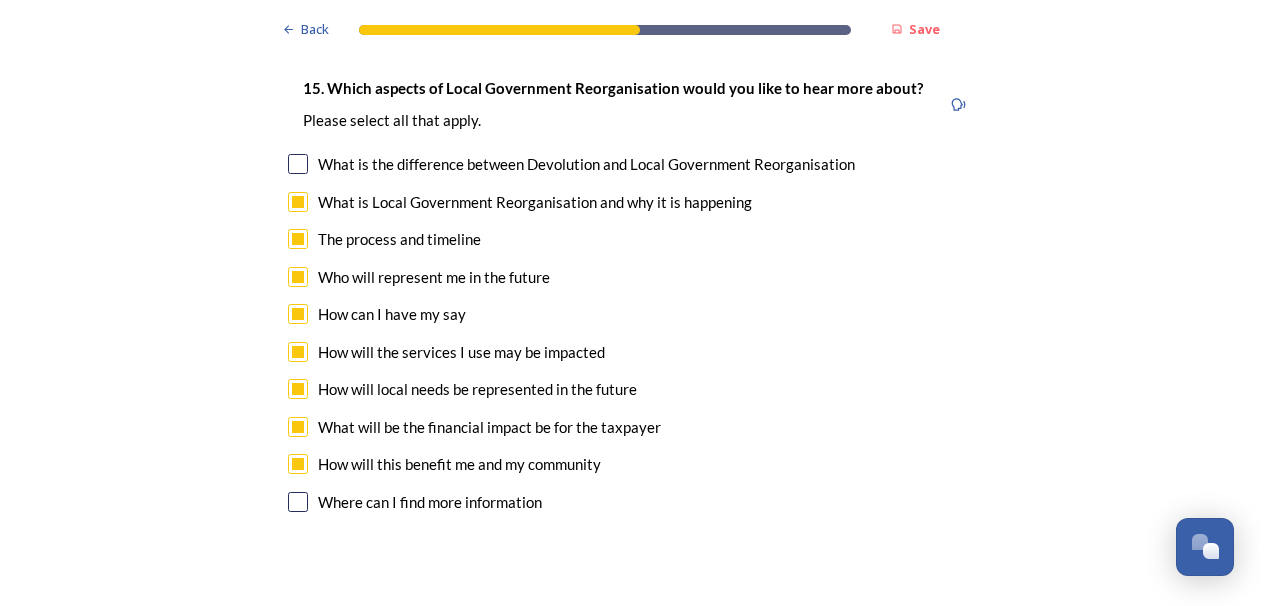 scroll, scrollTop: 5734, scrollLeft: 0, axis: vertical 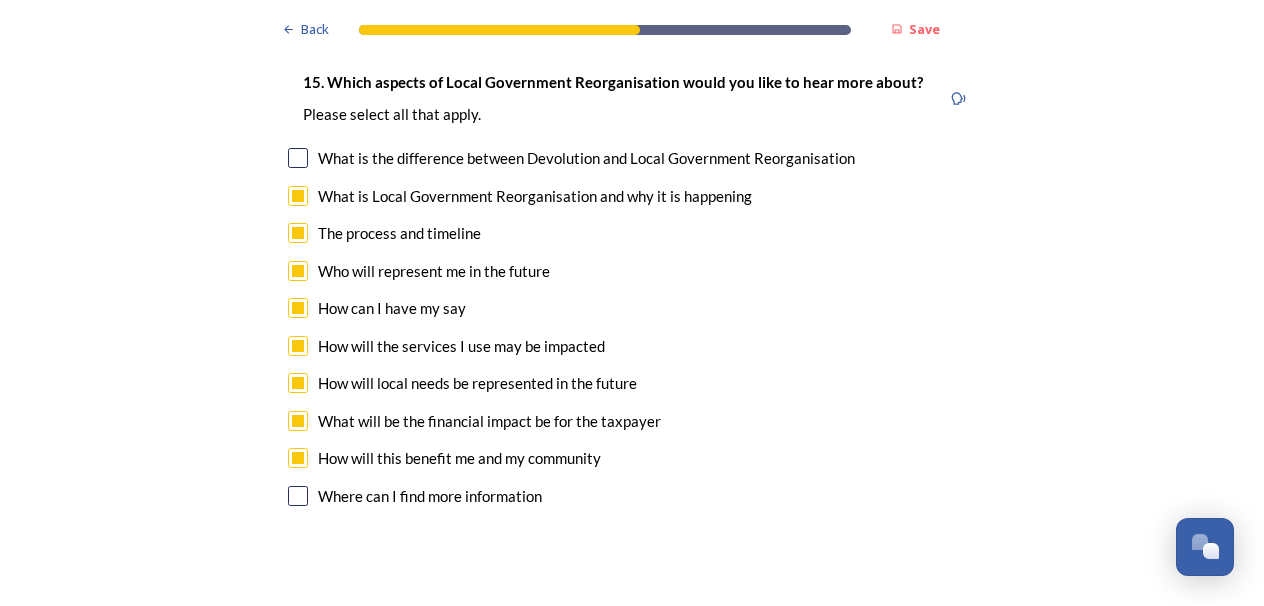 click on "Where can I find more information" at bounding box center [632, 496] 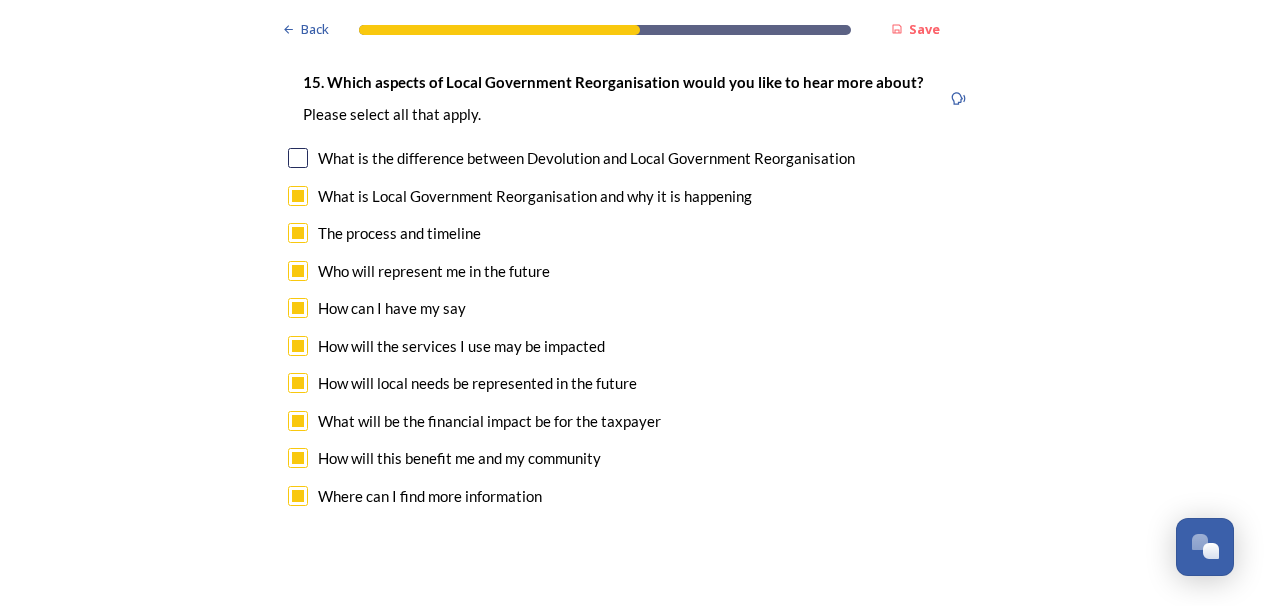 checkbox on "true" 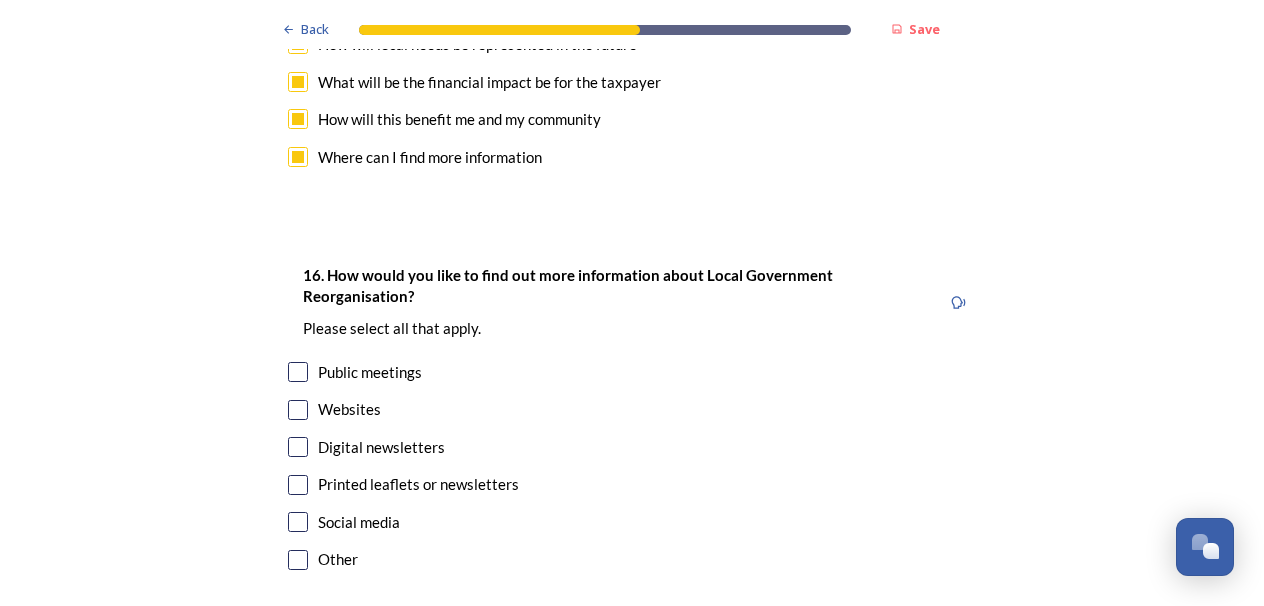 scroll, scrollTop: 6075, scrollLeft: 0, axis: vertical 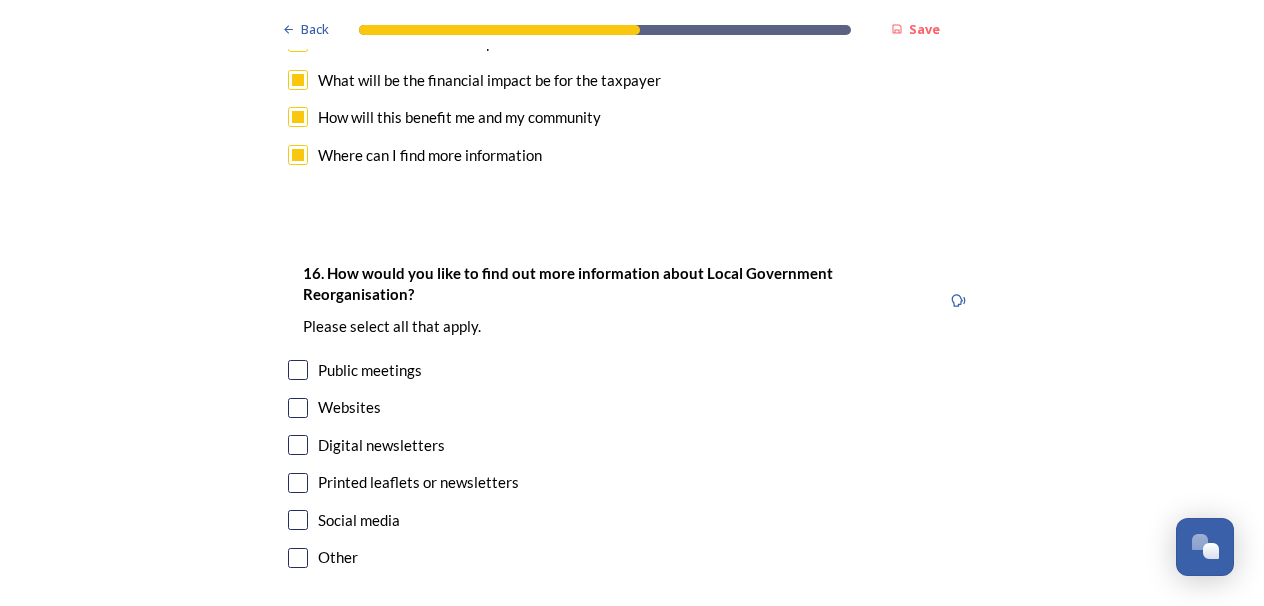 click at bounding box center [298, 445] 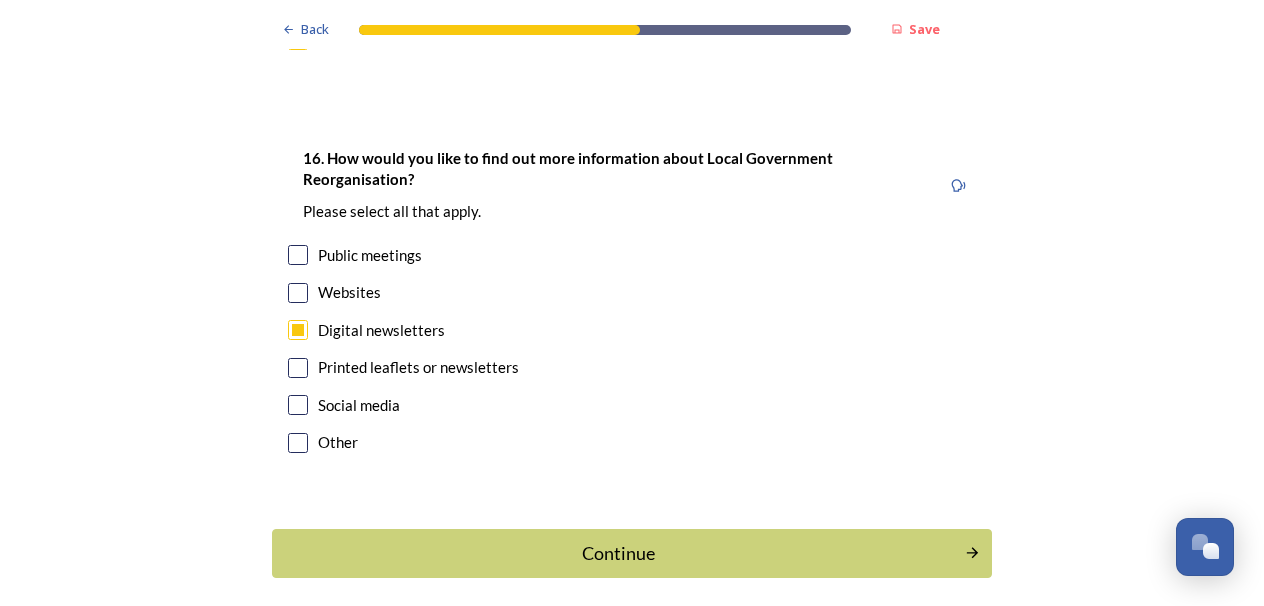 scroll, scrollTop: 6193, scrollLeft: 0, axis: vertical 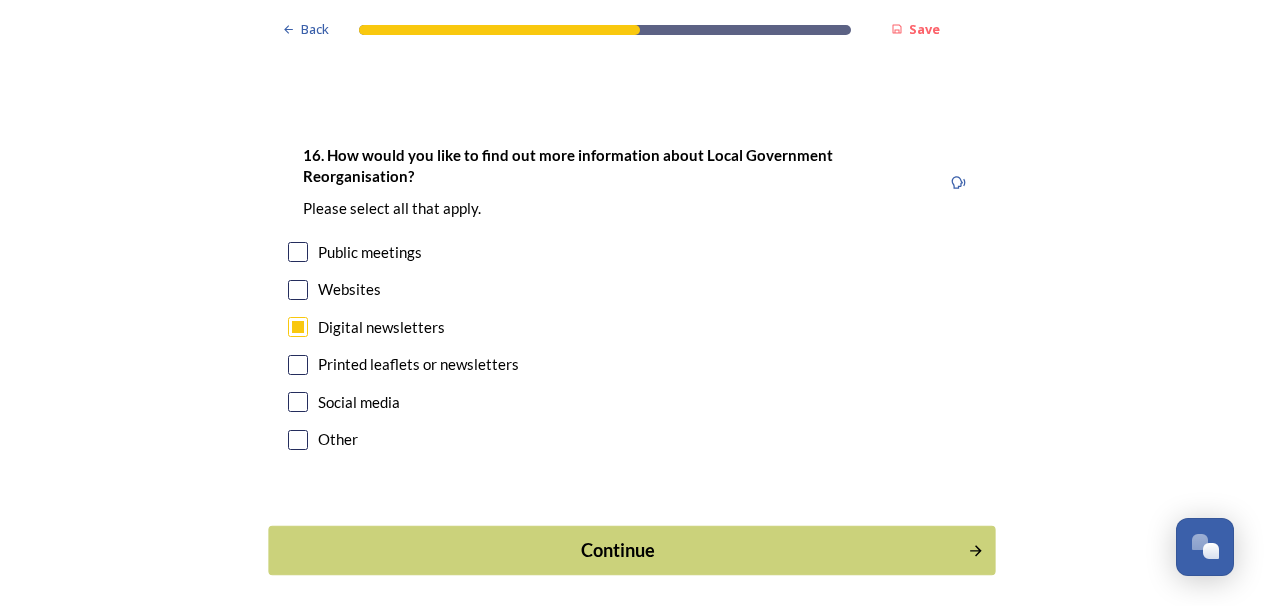click on "Continue" at bounding box center [618, 550] 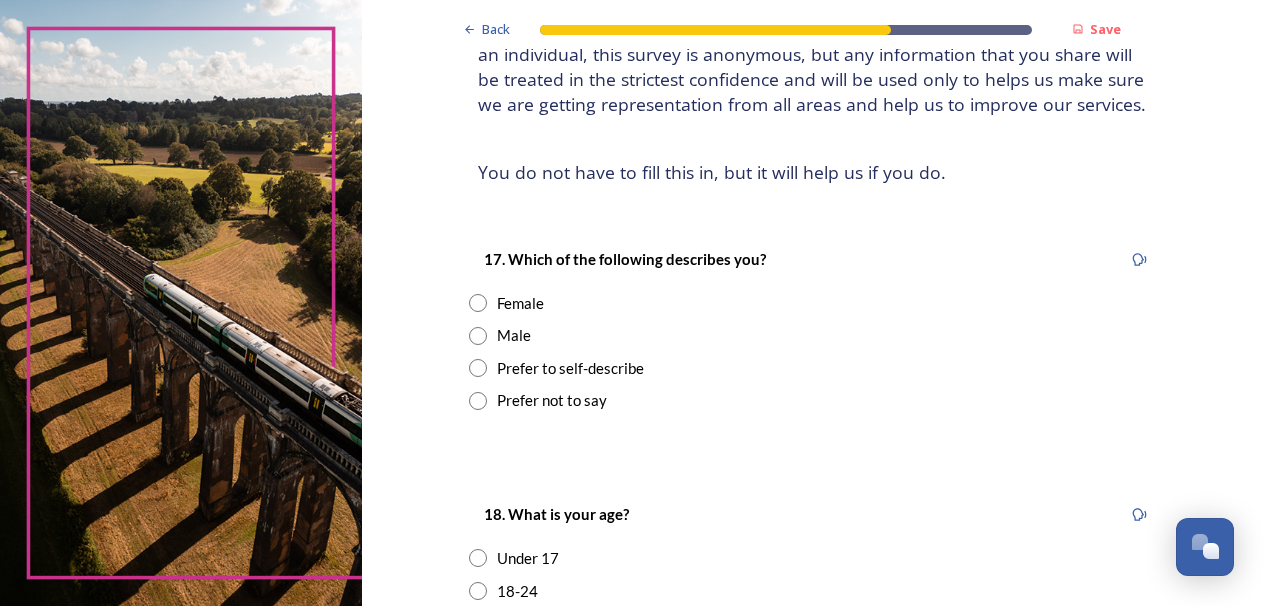 scroll, scrollTop: 187, scrollLeft: 0, axis: vertical 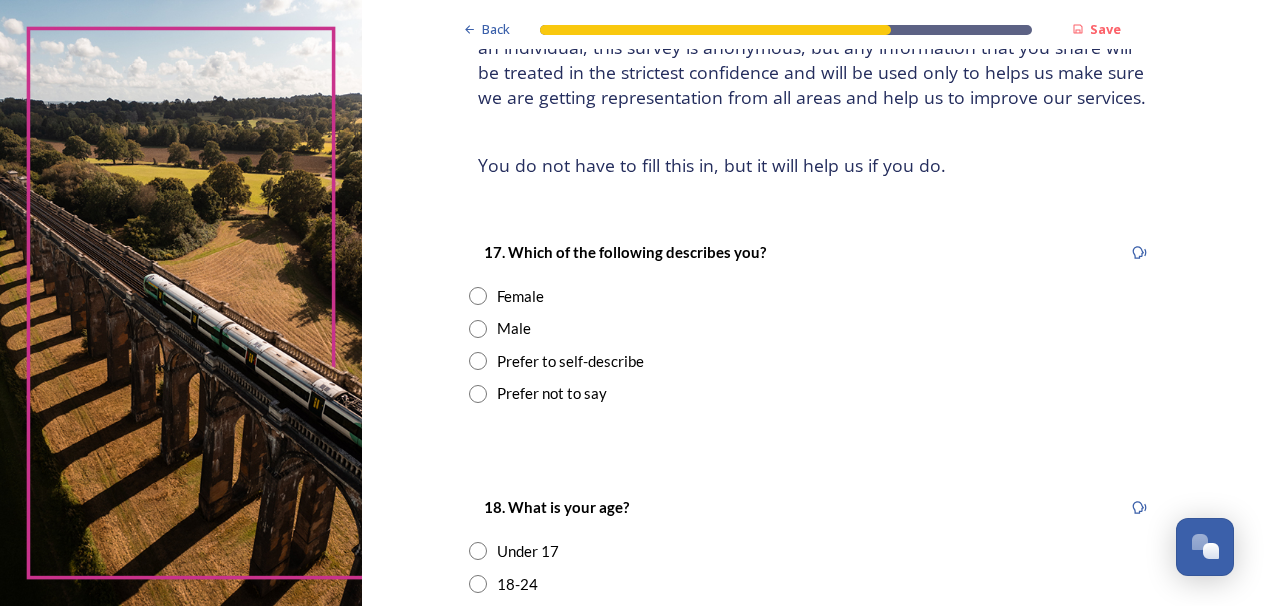 click at bounding box center [478, 296] 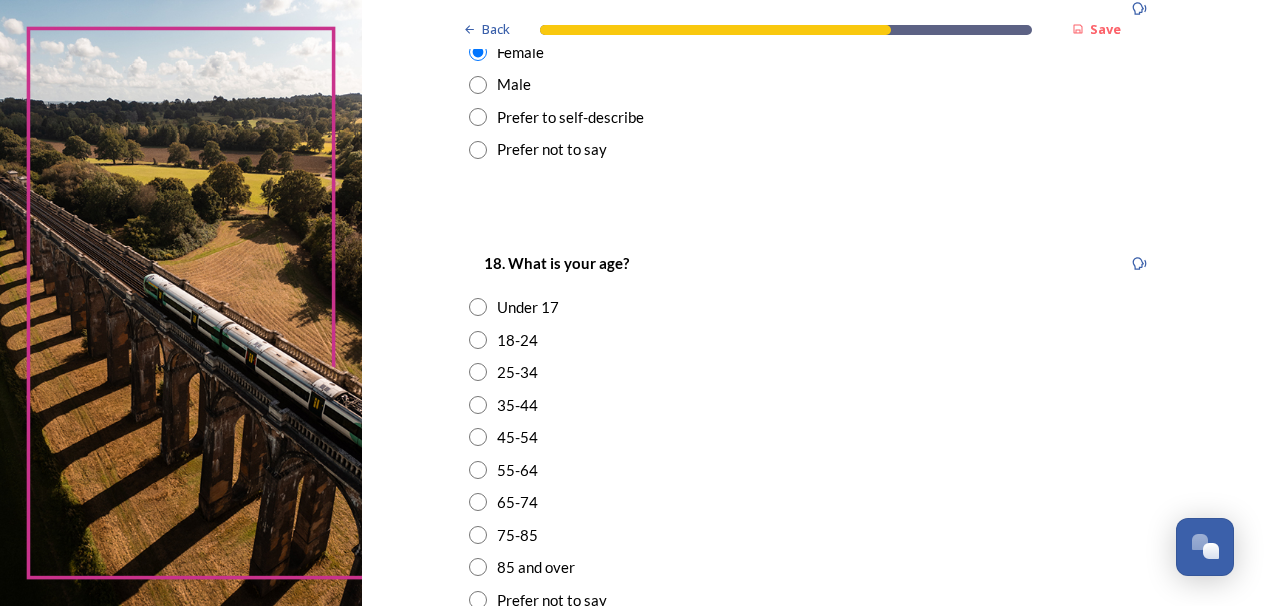 scroll, scrollTop: 434, scrollLeft: 0, axis: vertical 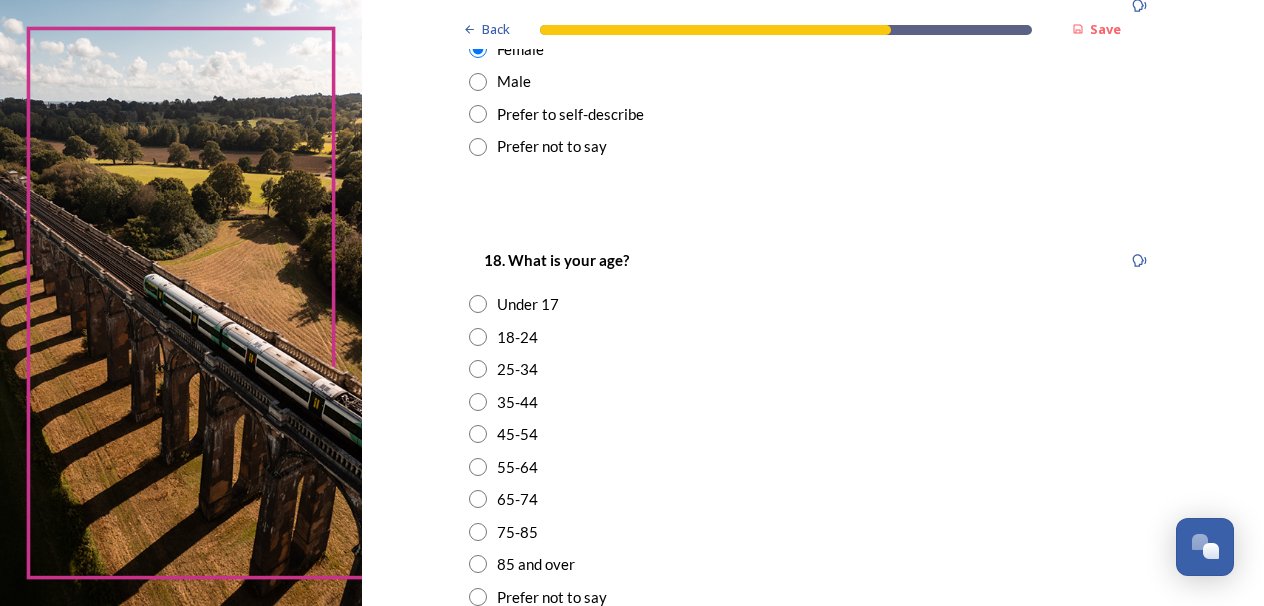 click at bounding box center (478, 467) 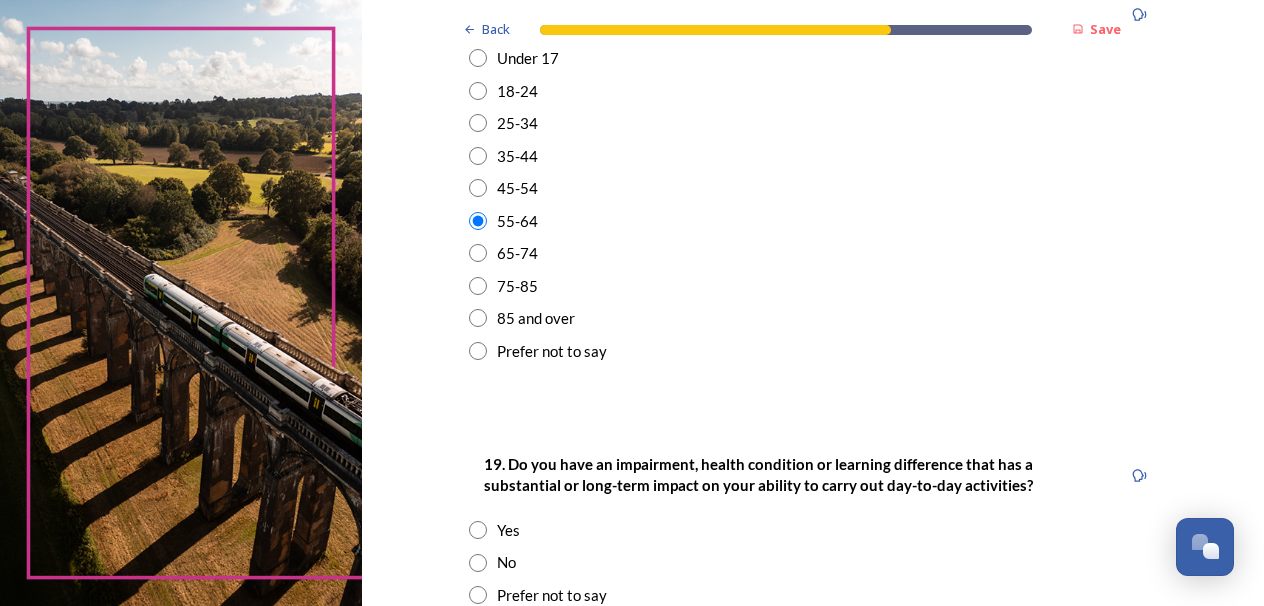scroll, scrollTop: 792, scrollLeft: 0, axis: vertical 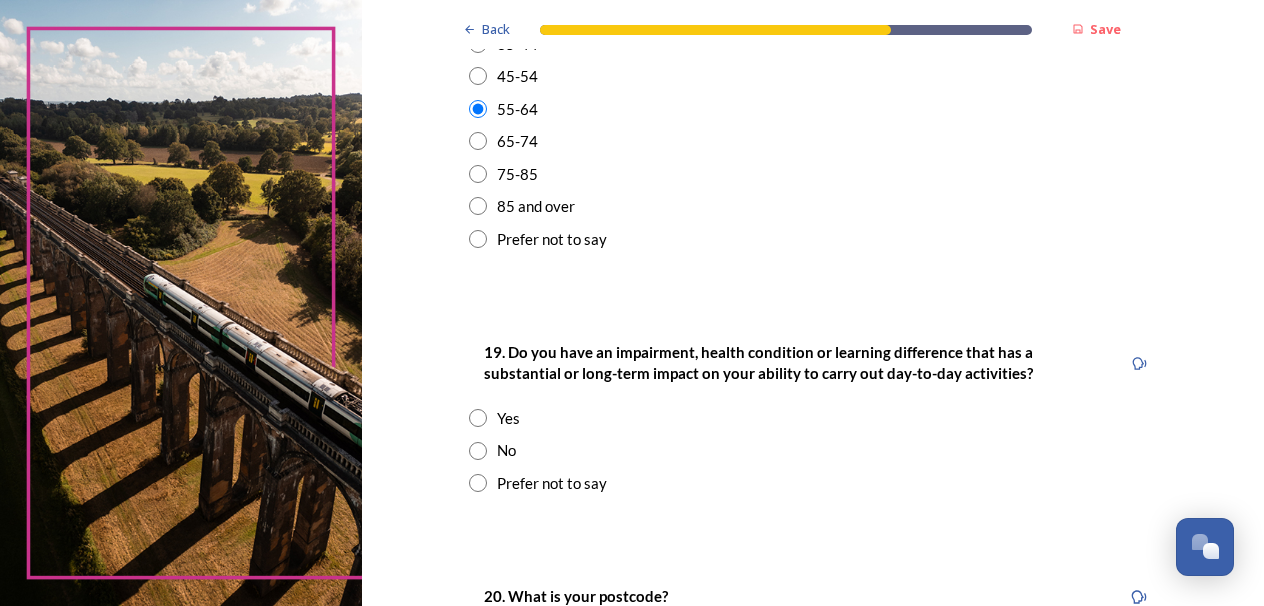 click at bounding box center (478, 451) 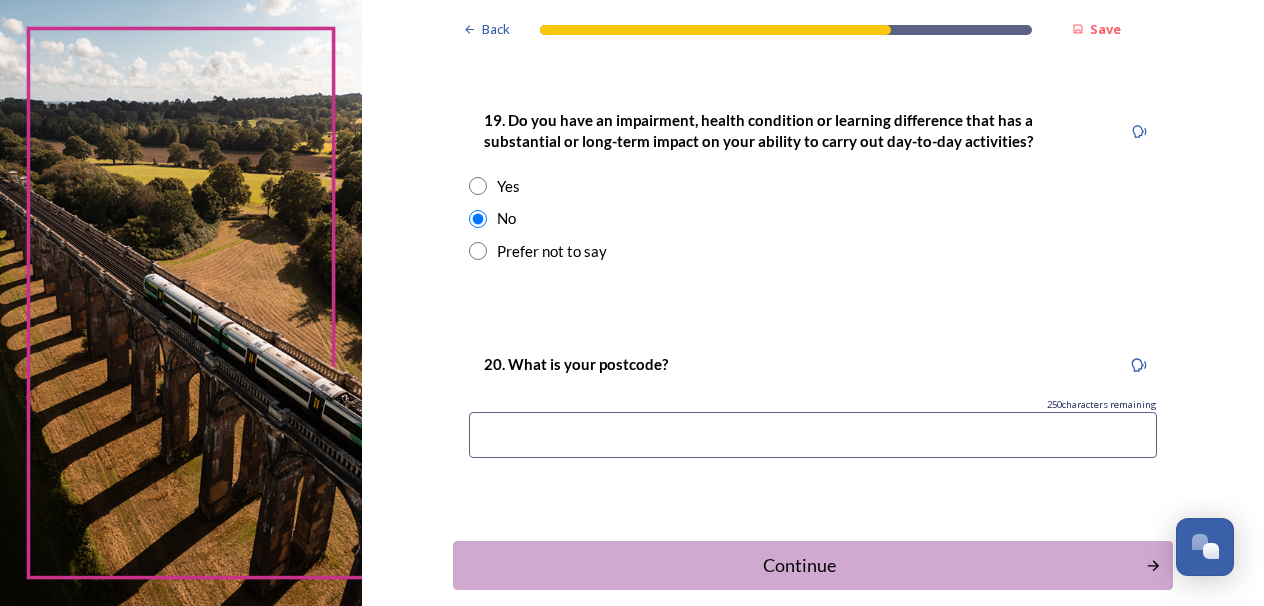 scroll, scrollTop: 1026, scrollLeft: 0, axis: vertical 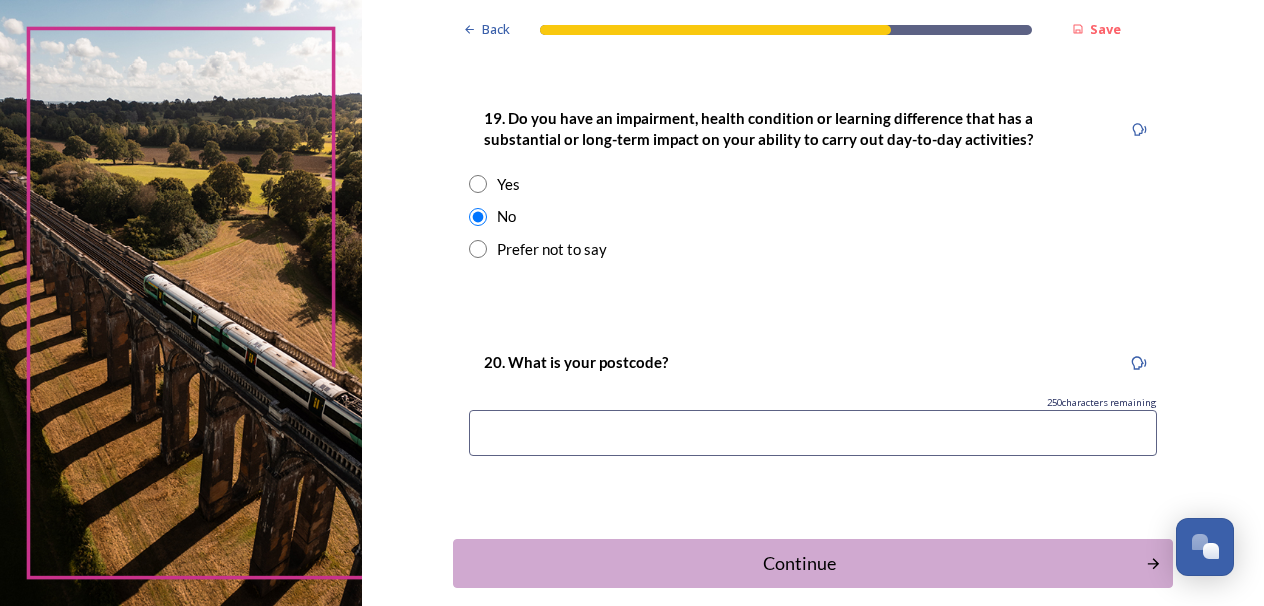 click at bounding box center (813, 433) 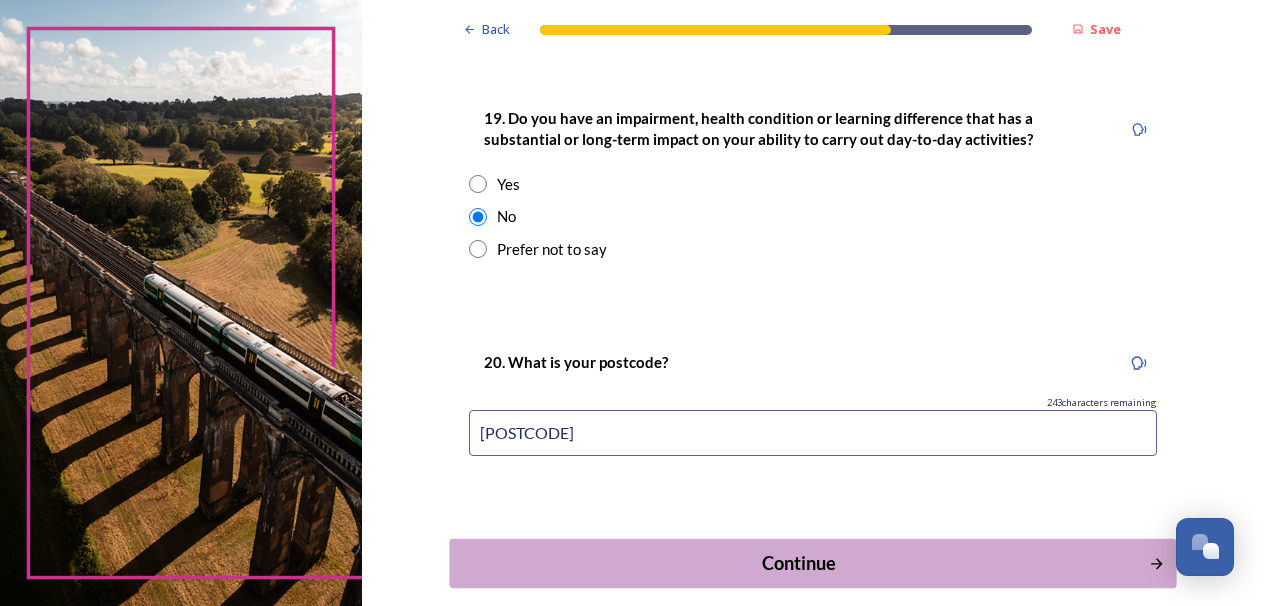 type on "[POSTCODE]" 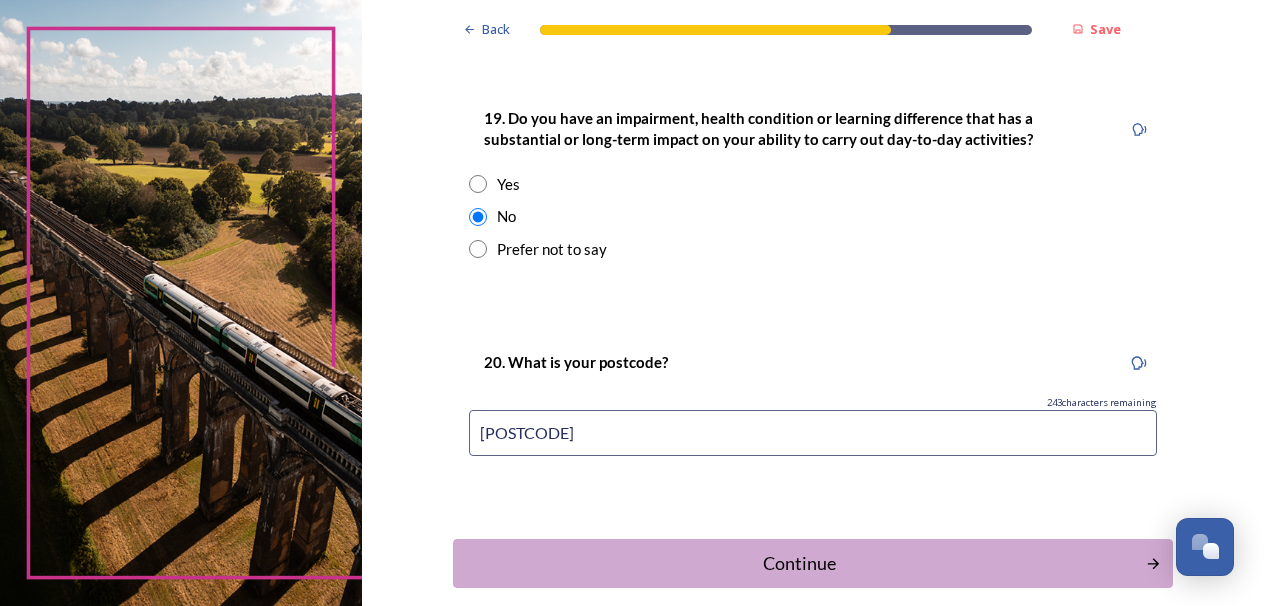 click on "Continue" at bounding box center [799, 563] 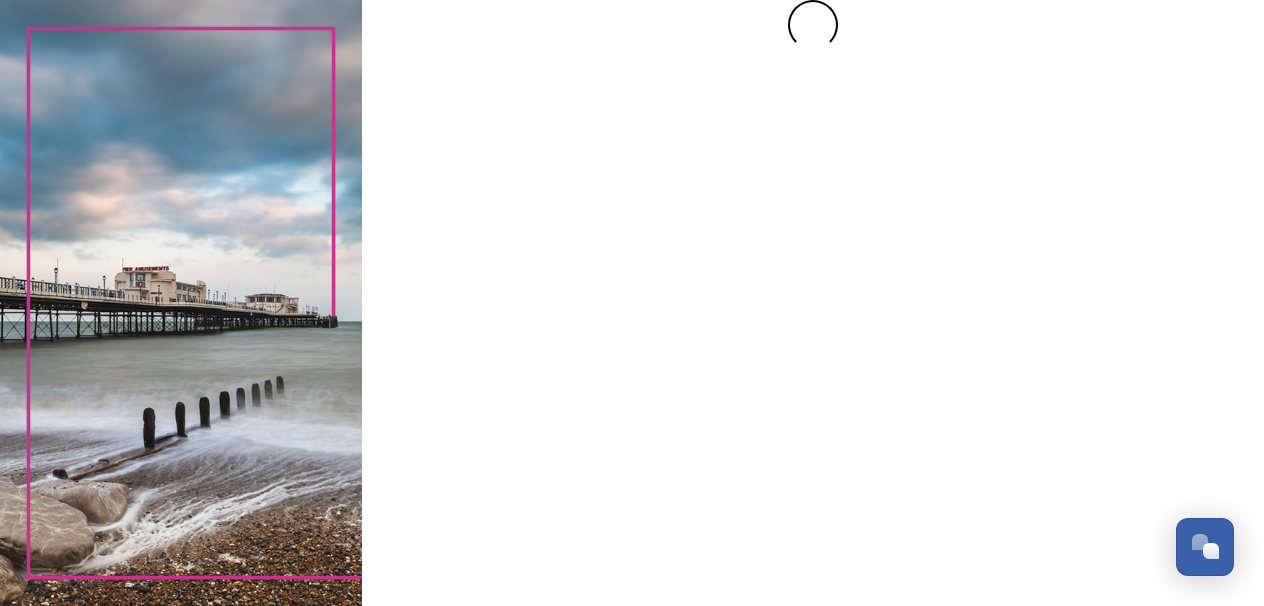 scroll, scrollTop: 0, scrollLeft: 0, axis: both 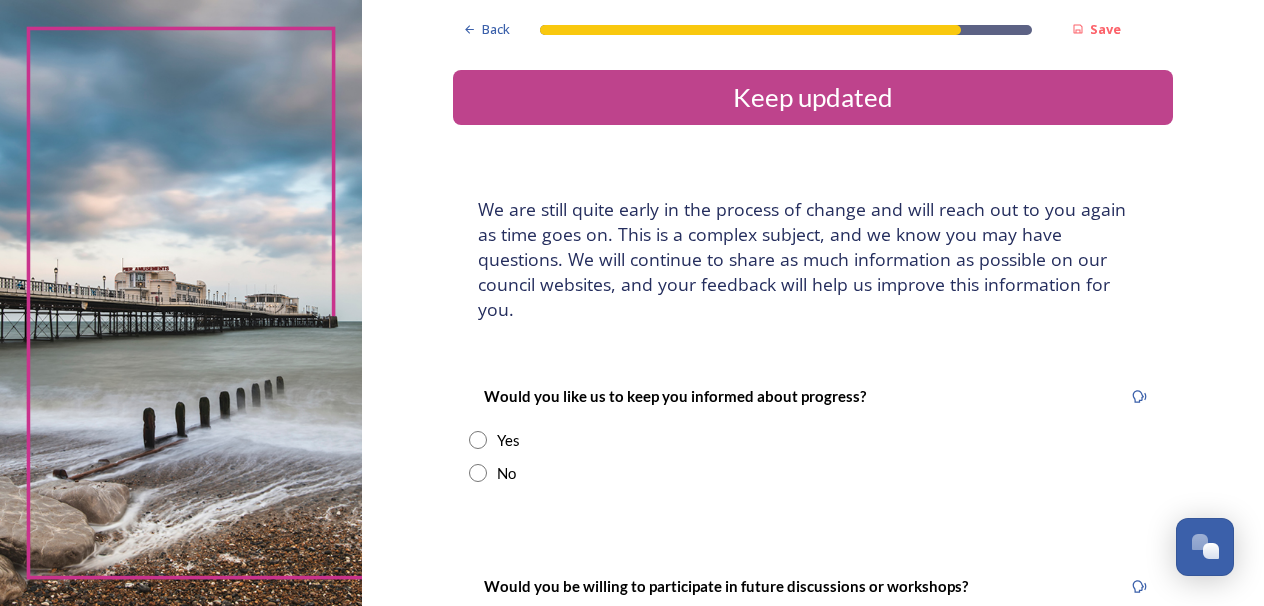 click at bounding box center [478, 440] 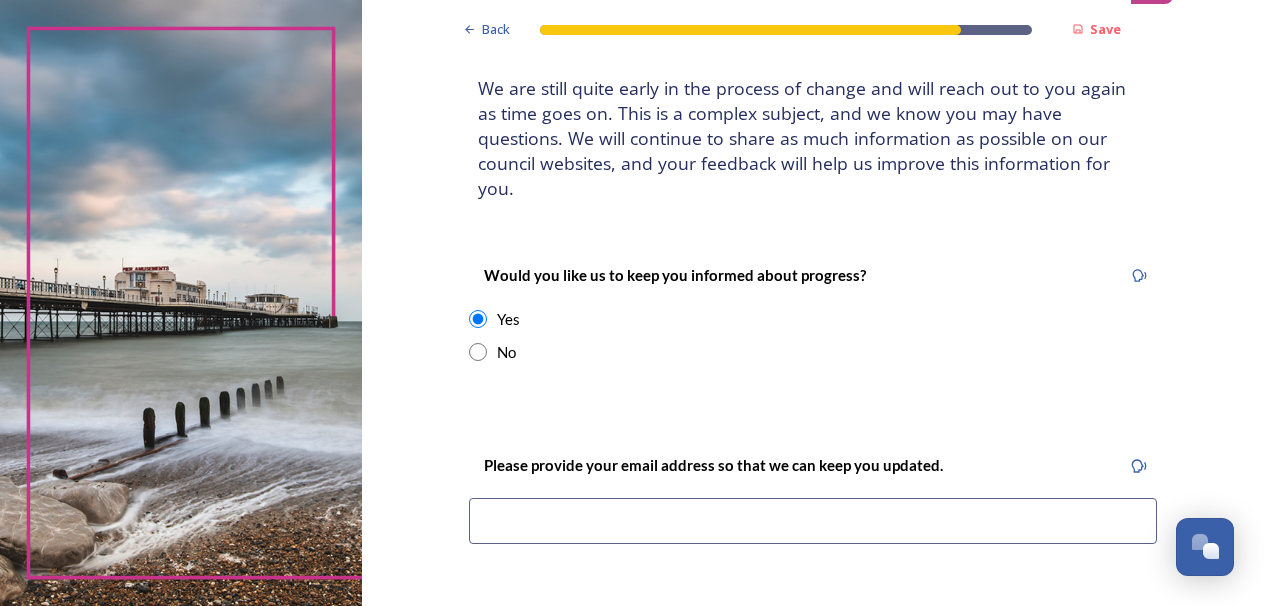 scroll, scrollTop: 133, scrollLeft: 0, axis: vertical 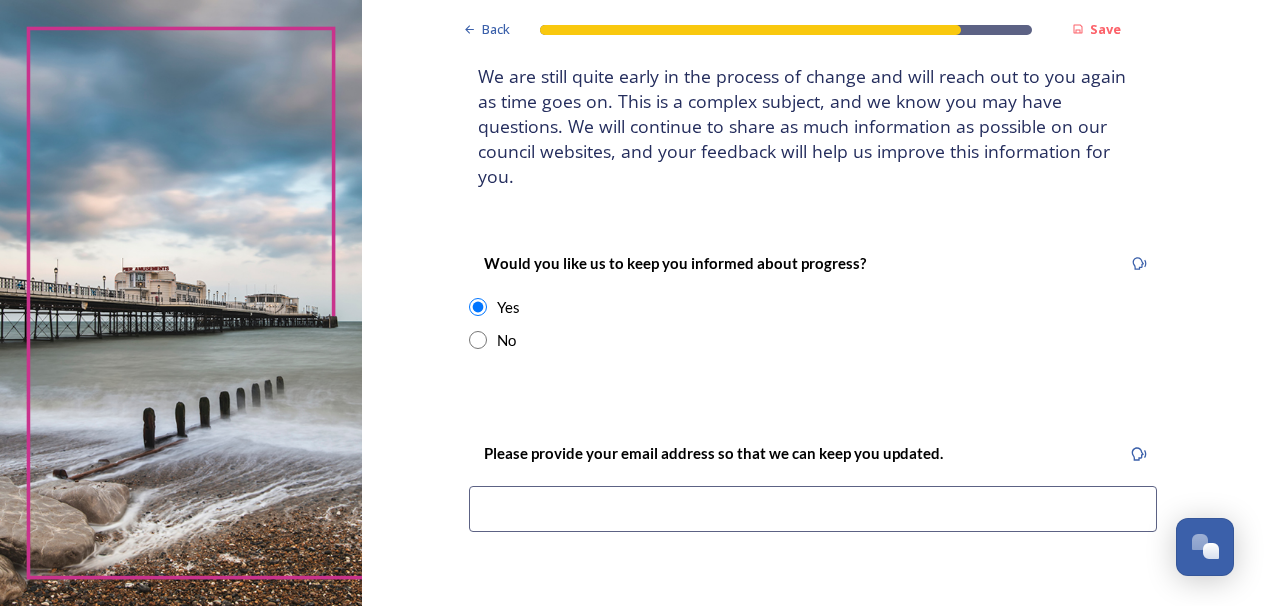 click at bounding box center (813, 509) 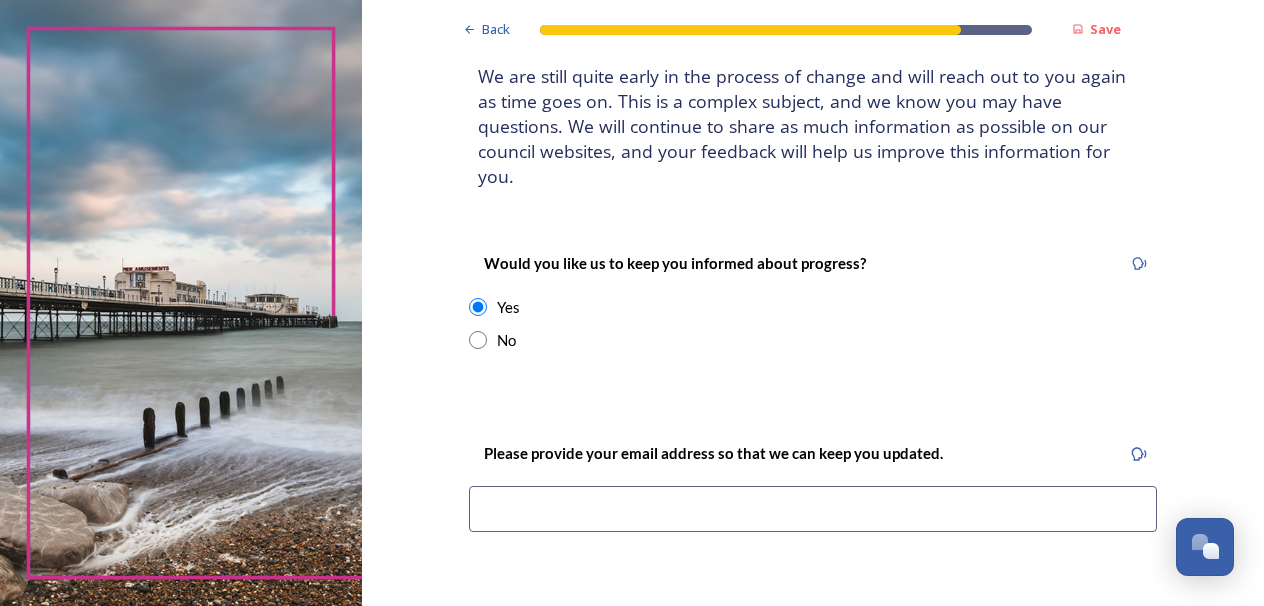 type on "[EMAIL]" 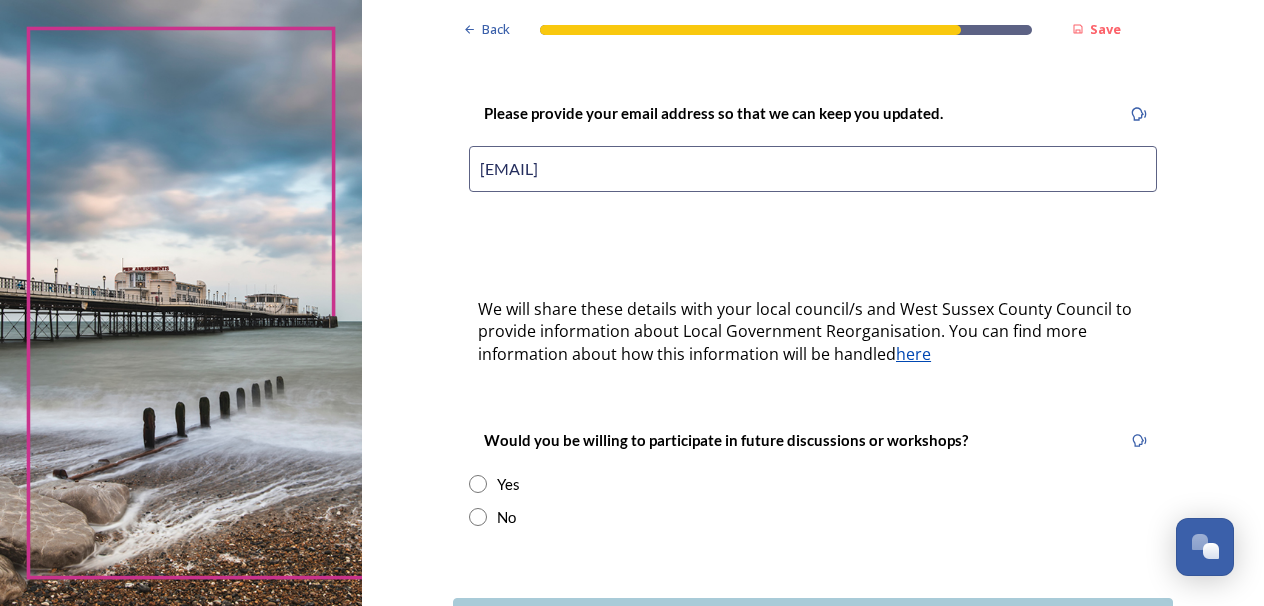 scroll, scrollTop: 503, scrollLeft: 0, axis: vertical 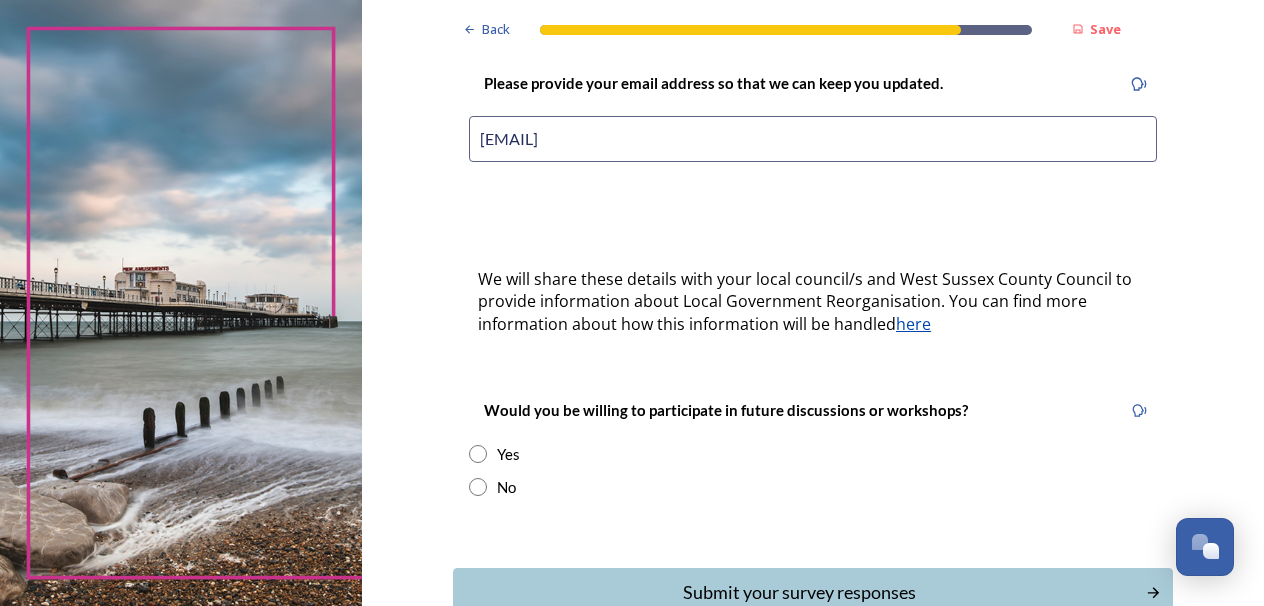 click at bounding box center (478, 454) 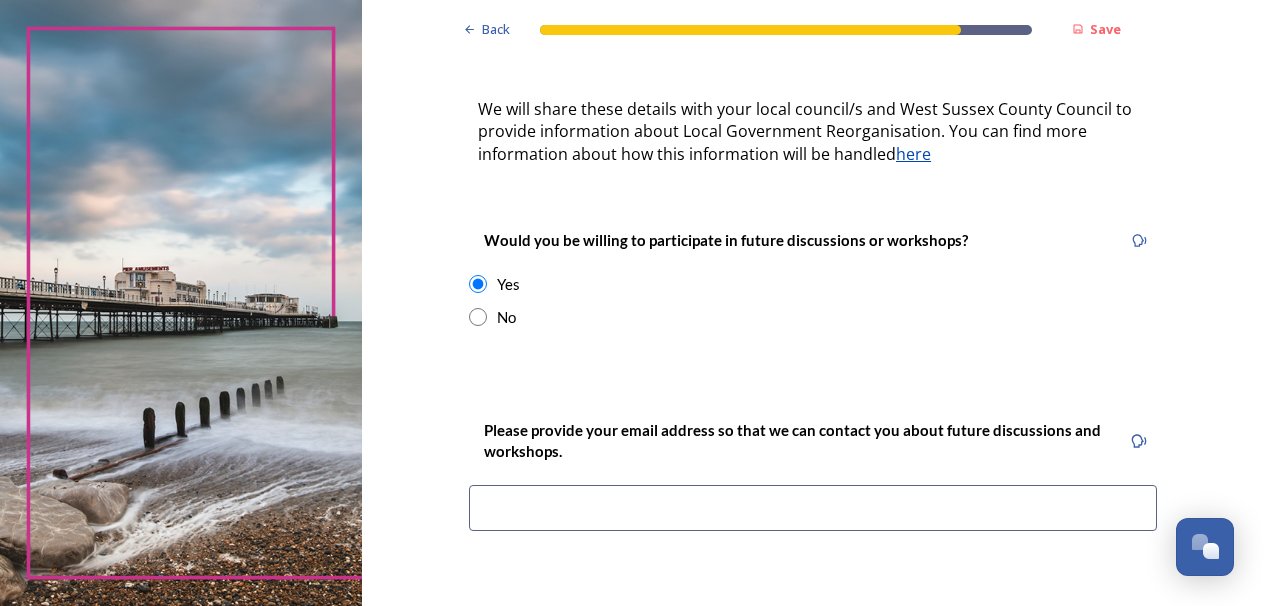 scroll, scrollTop: 677, scrollLeft: 0, axis: vertical 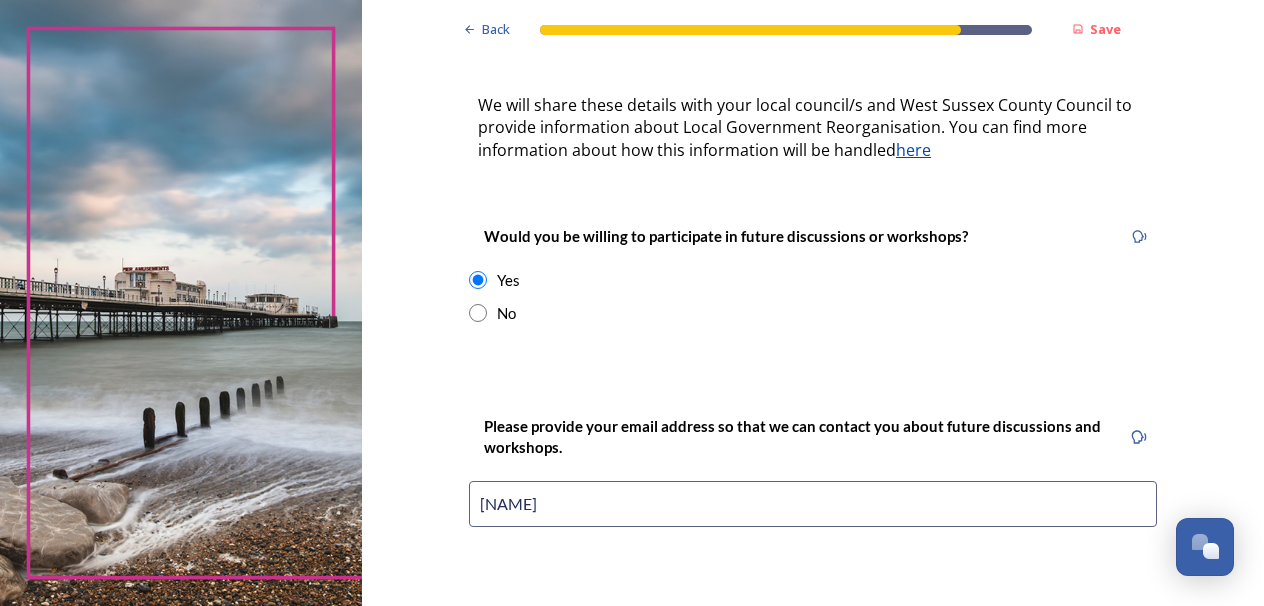 type on "[NAME]" 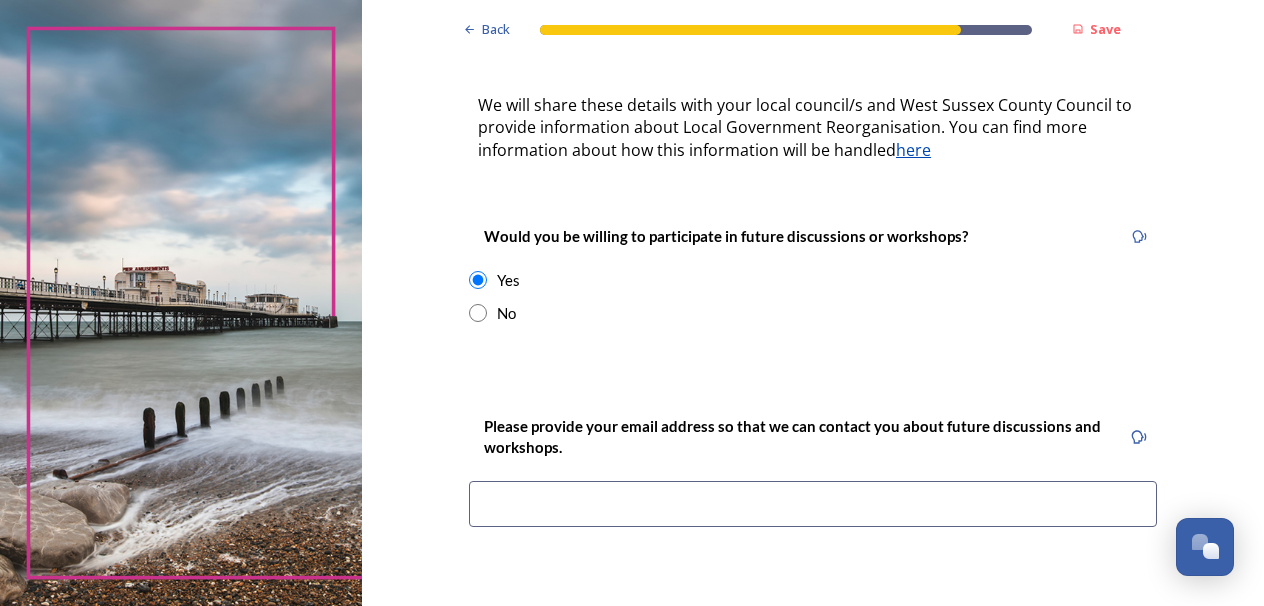 type on "[EMAIL]" 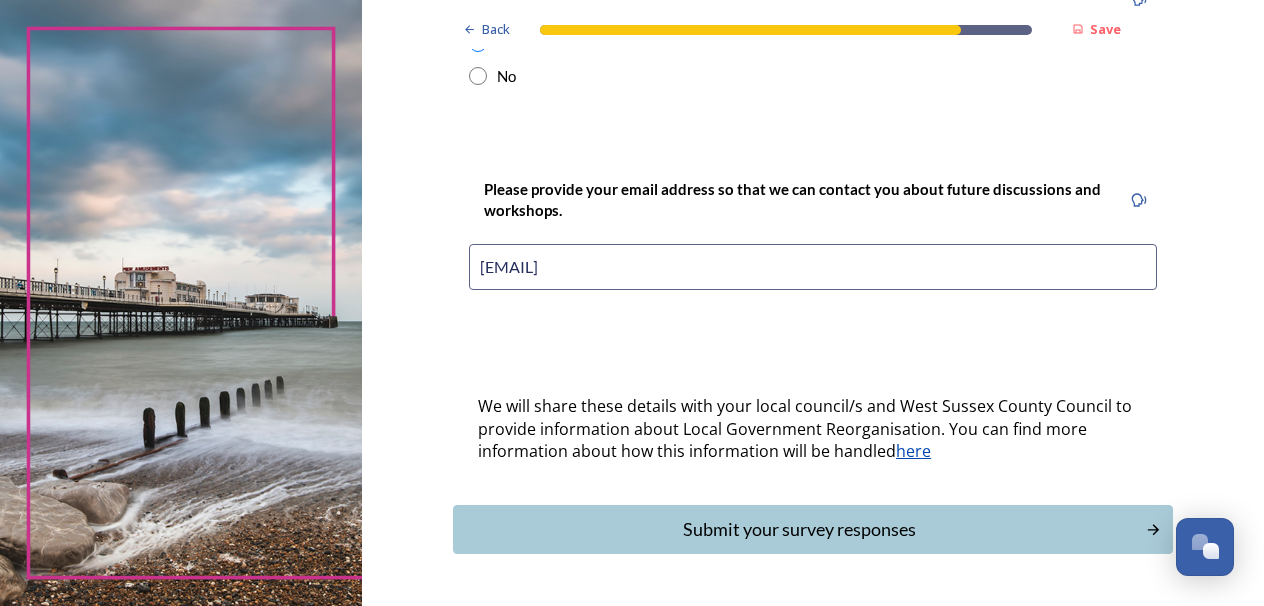 scroll, scrollTop: 916, scrollLeft: 0, axis: vertical 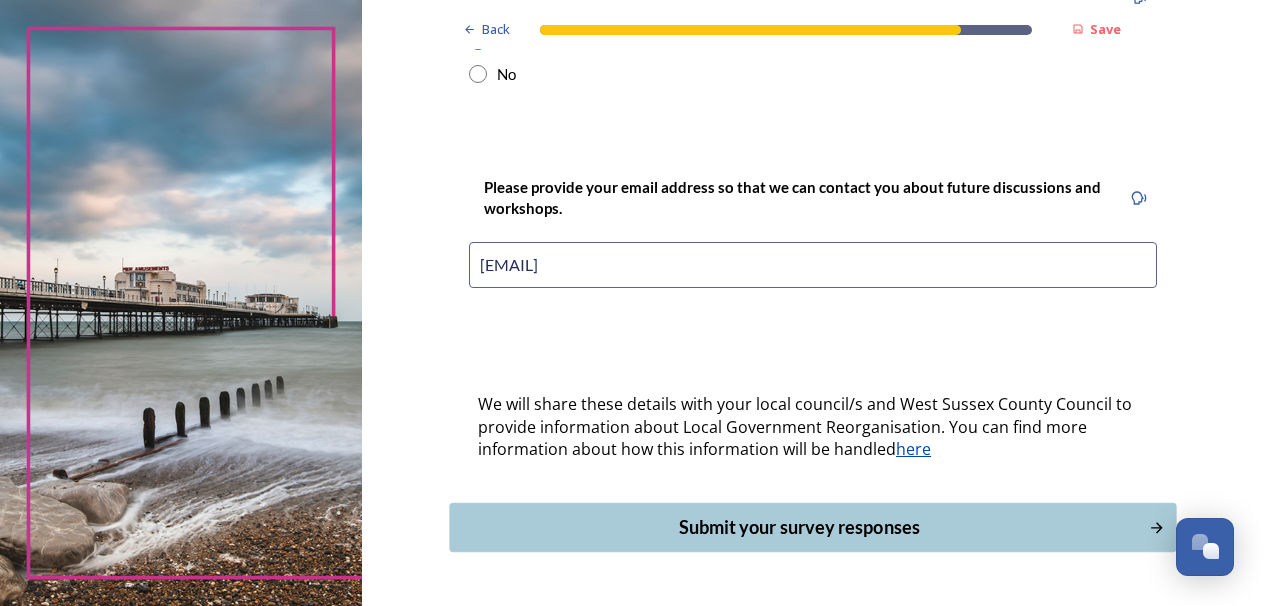 click on "Submit your survey responses" at bounding box center (799, 527) 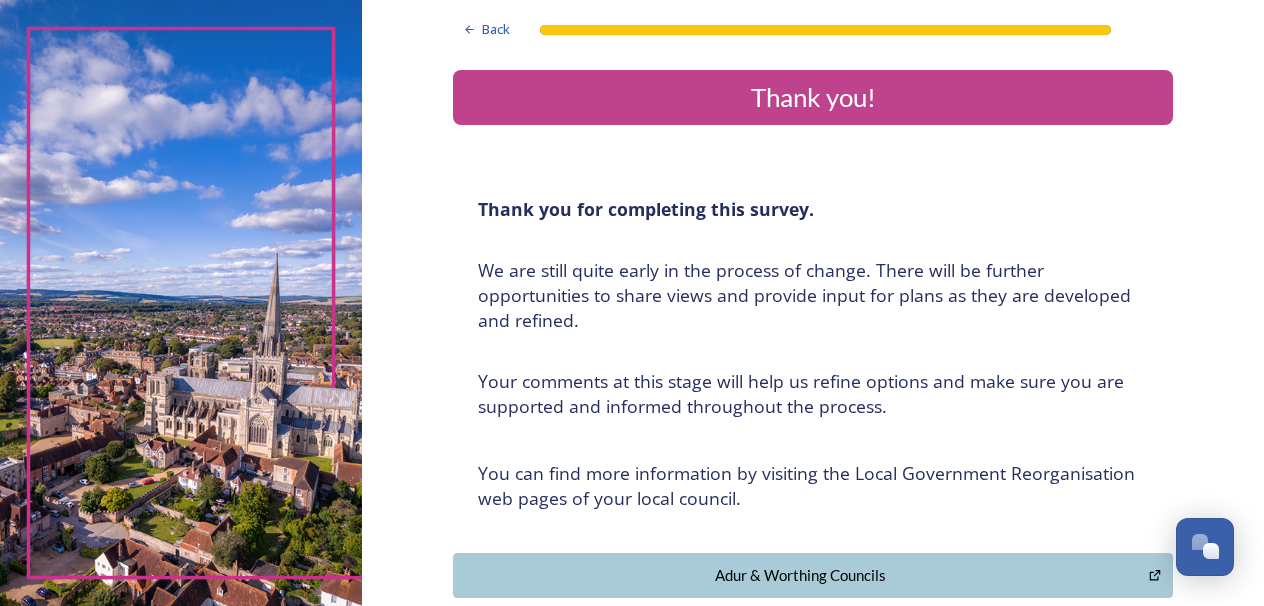 scroll, scrollTop: 0, scrollLeft: 0, axis: both 